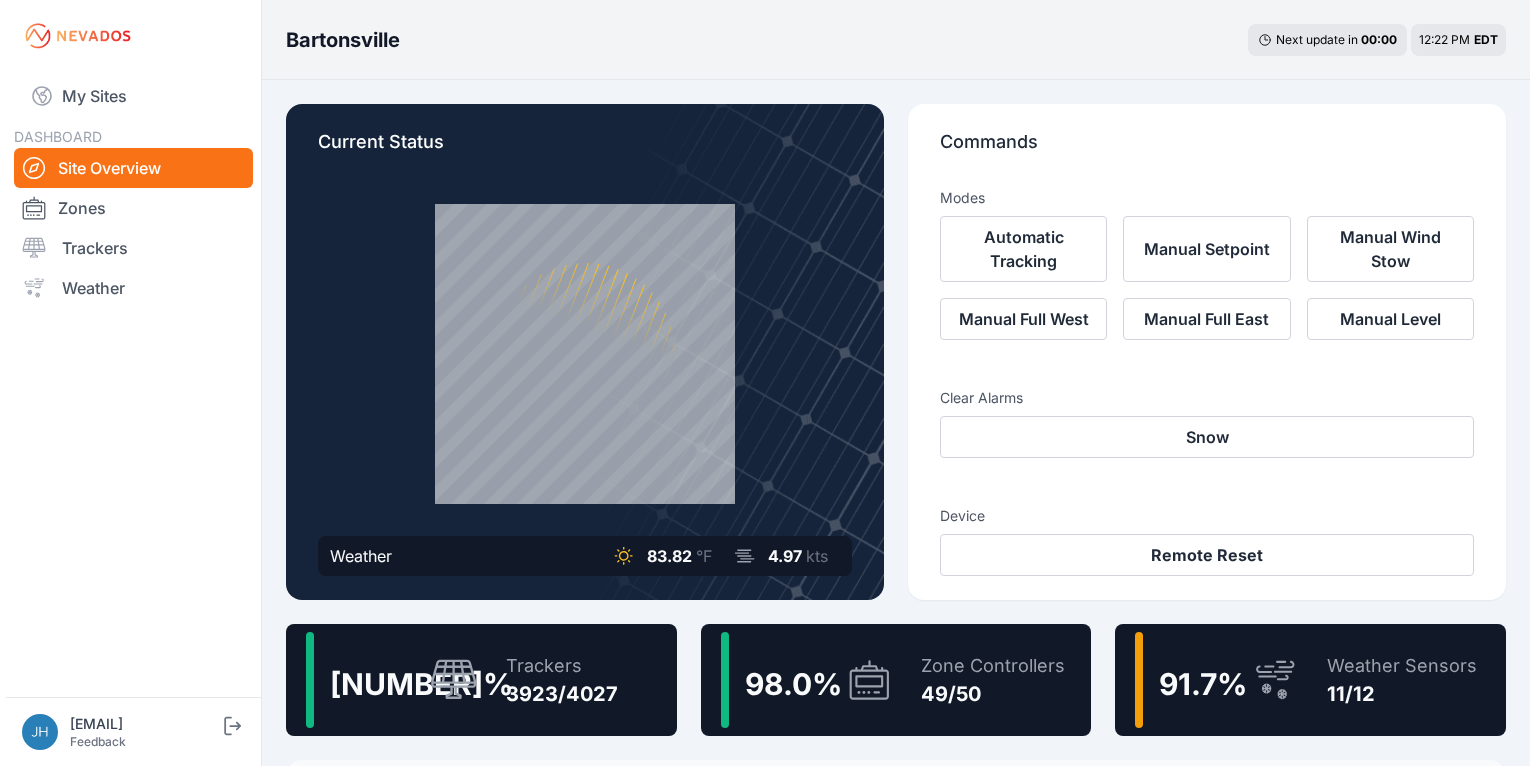 scroll, scrollTop: 0, scrollLeft: 0, axis: both 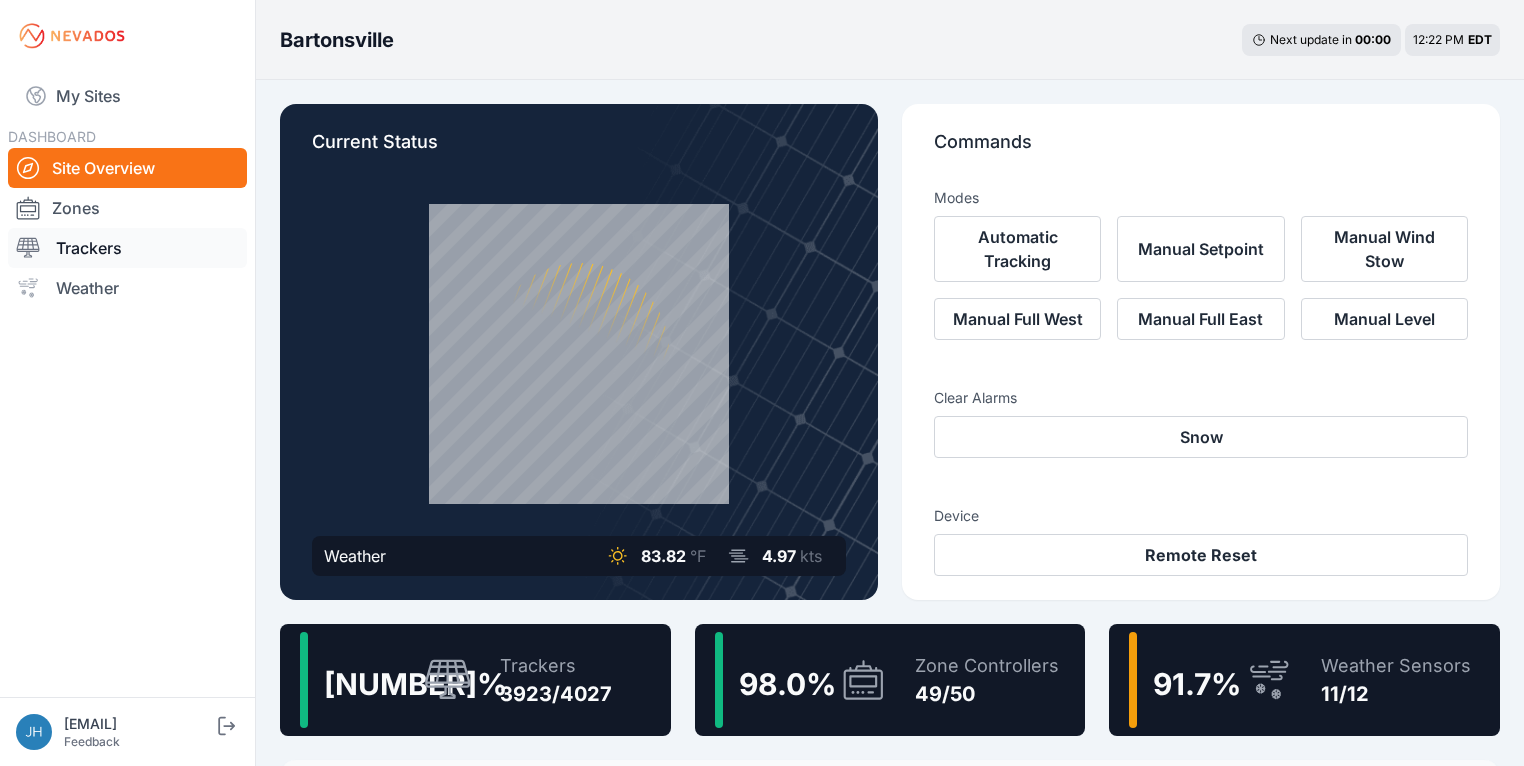 click on "Trackers" at bounding box center (127, 248) 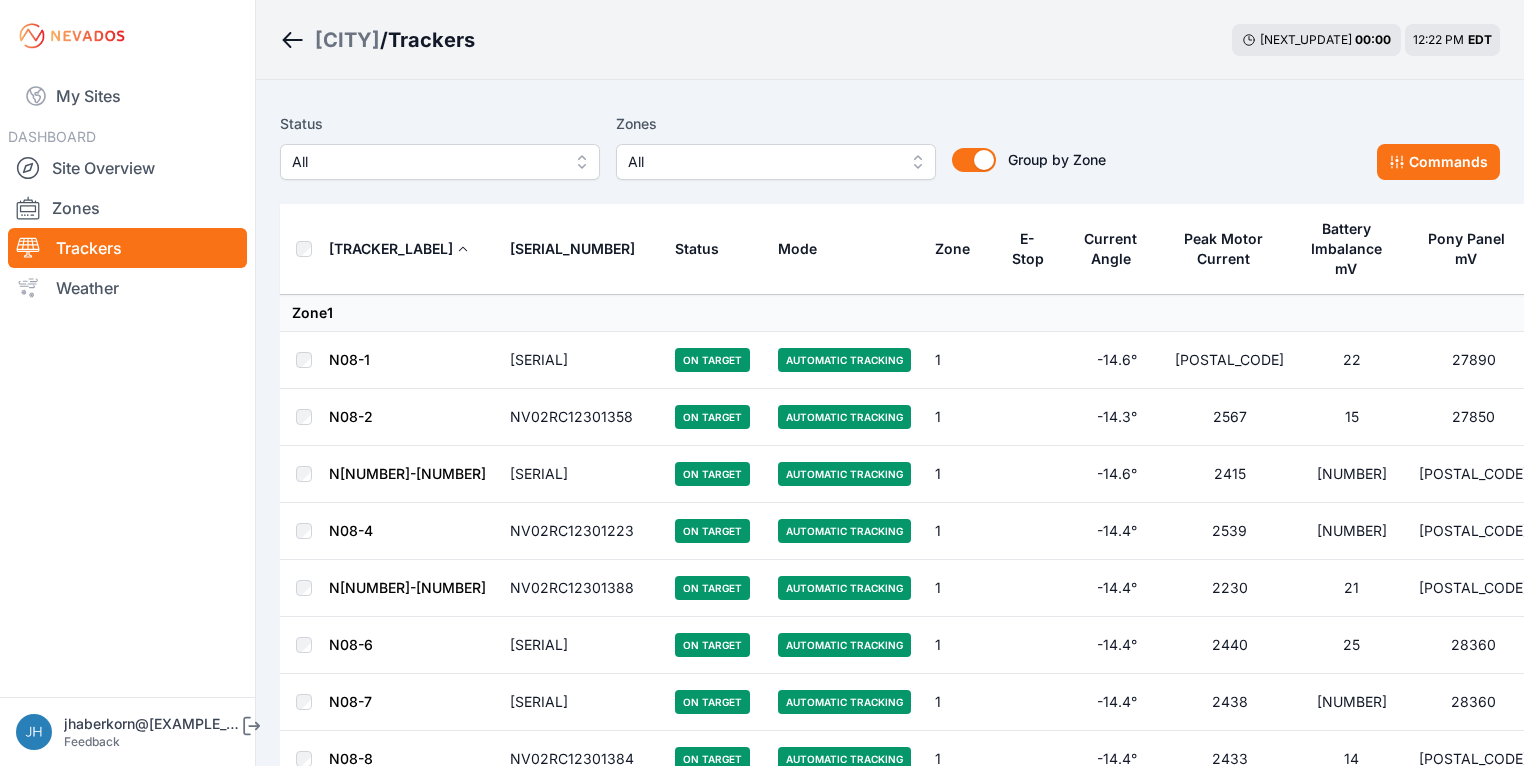 click on "All" at bounding box center (776, 162) 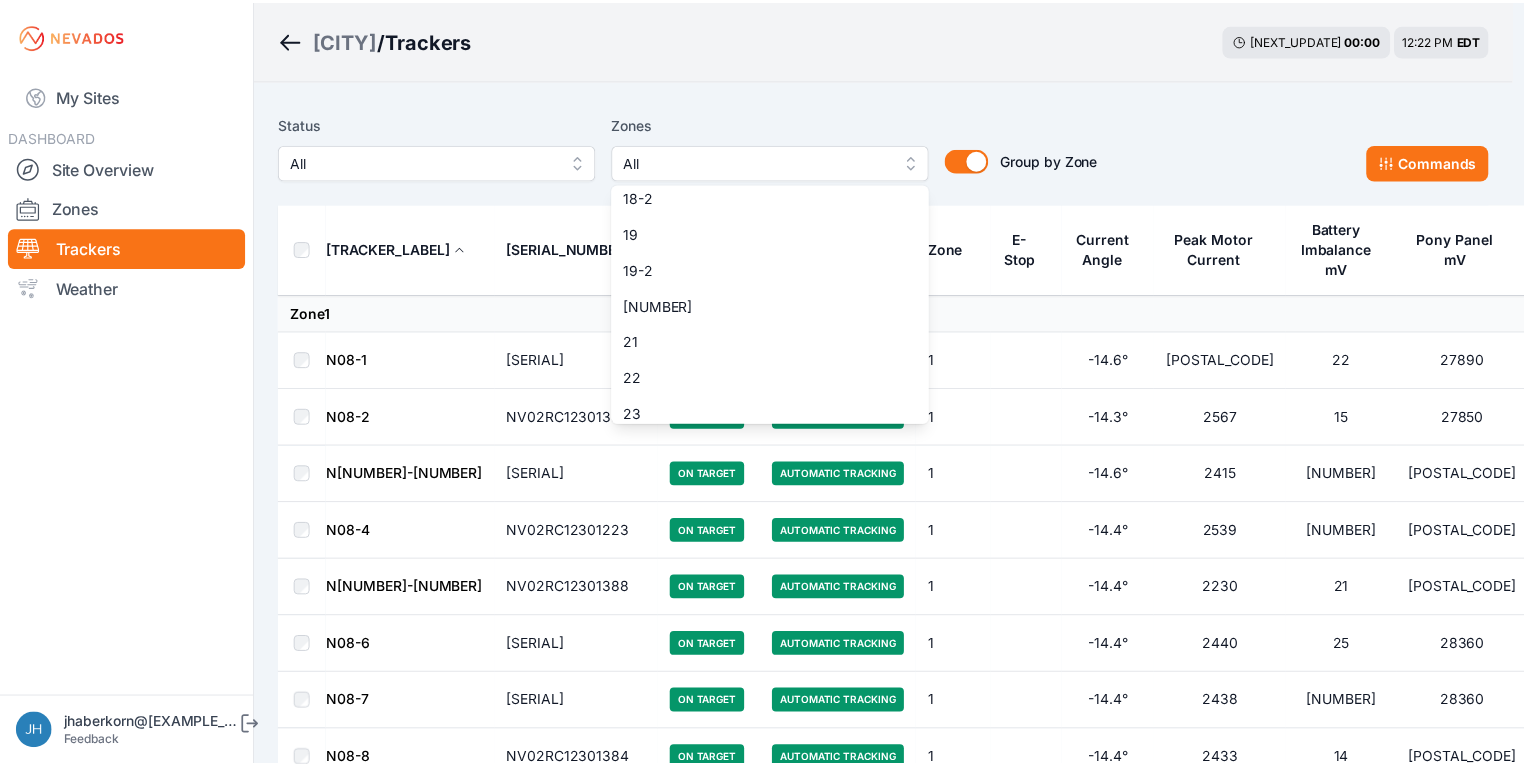 scroll, scrollTop: 720, scrollLeft: 0, axis: vertical 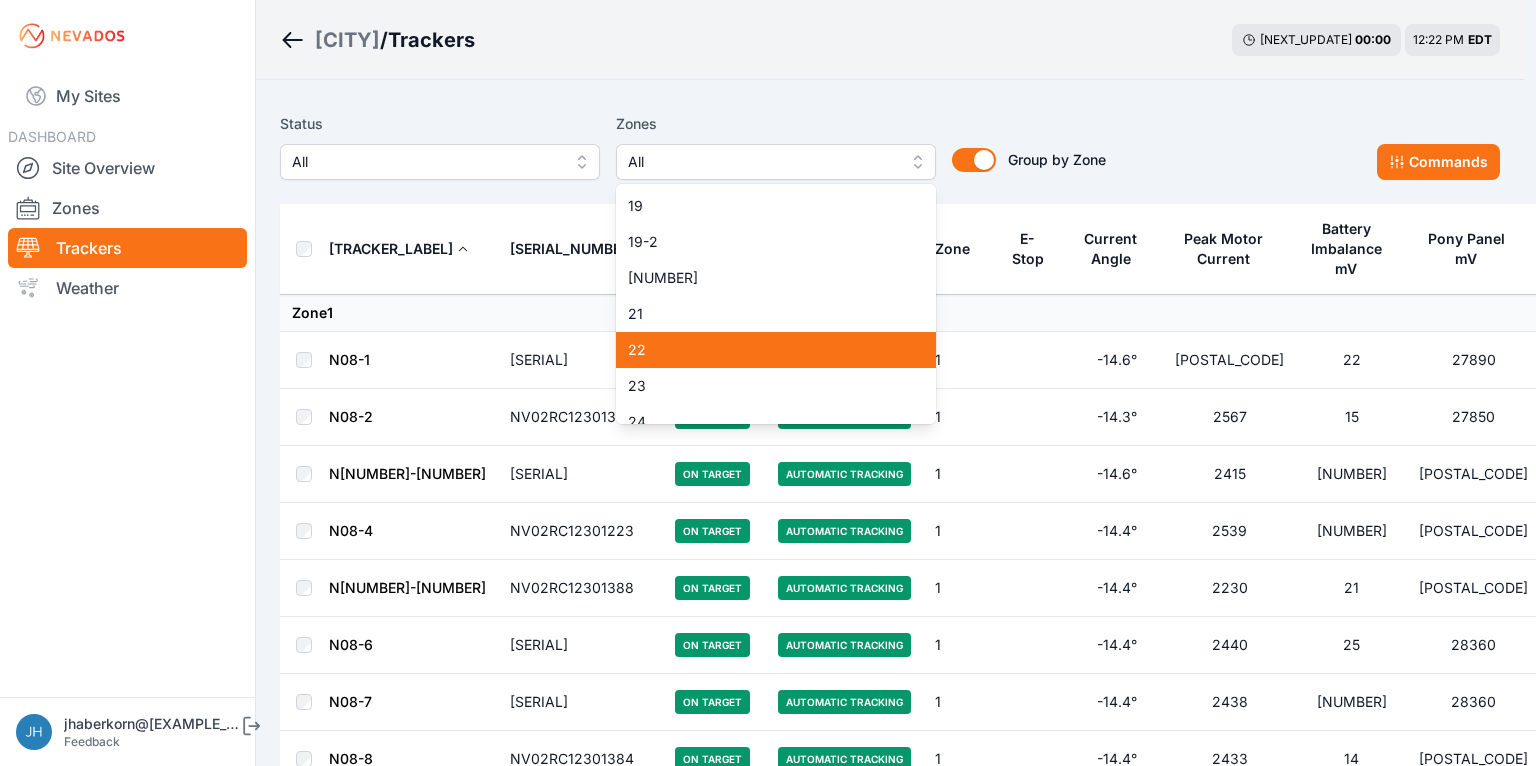 click on "22" at bounding box center [764, 350] 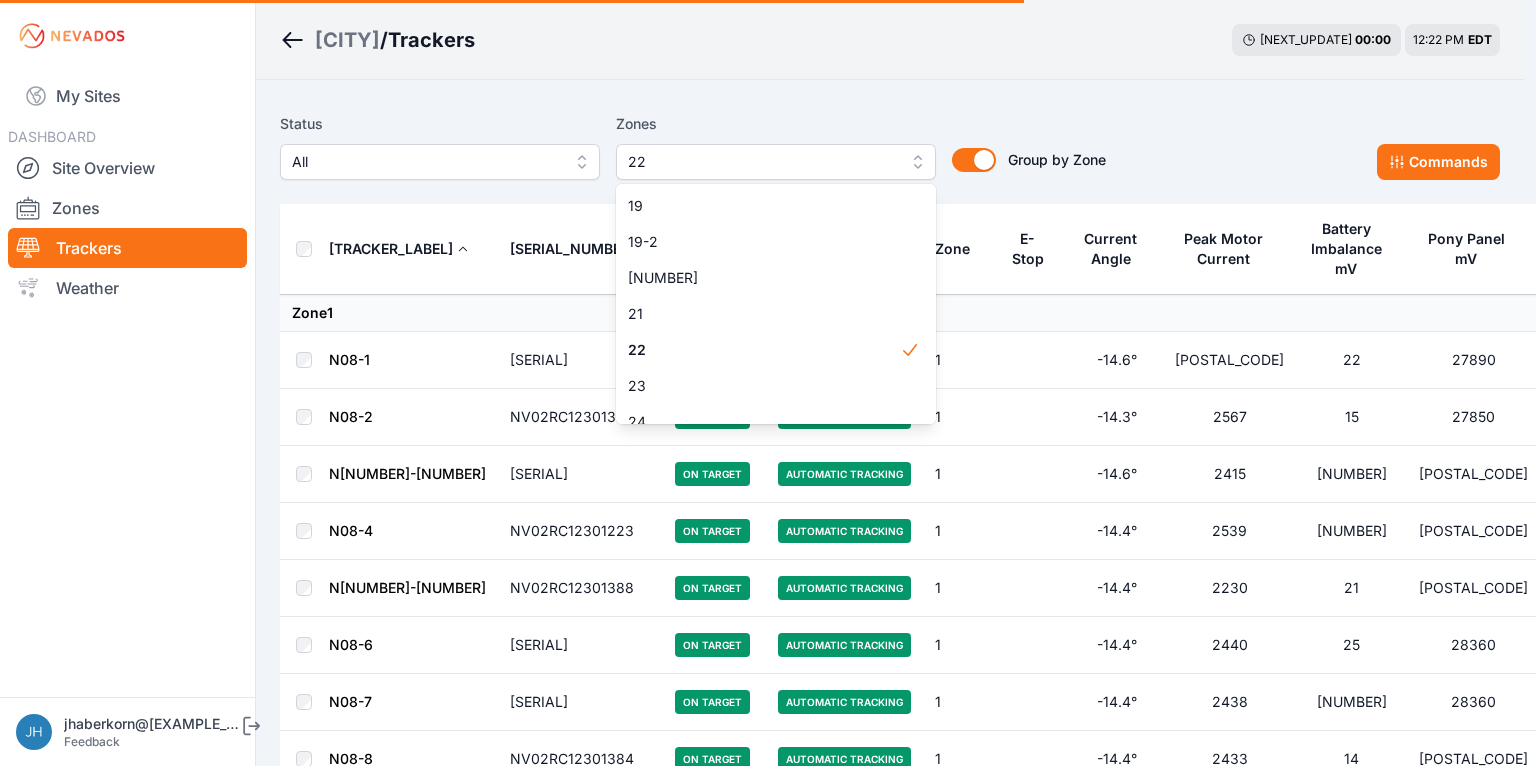 click on "Bartonsville  /  Trackers Next update in   00 : 00 12:22 PM EDT Status All Zones 22 1 2 3 4 5 6 7 8 9 10 11 11-2 12 13 14 15 16 17 18 18-2 19 19-2 20 21 22 23 24 25 26 27 28 29 30 31 32 32-2 33 33-2 34 34-2 35 35-2 36 37 37-2 38 38-2 39 40 41 Group by Zone Group by Zone Commands Tracker Label Serial Number Status Mode Zone E-Stop Current Angle Peak Motor Current Battery Imbalance mV Pony Panel mV Zone  1 N08-1 NV02RC12301196 On Target Automatic Tracking 1 -14.6° 2450 22 27890 N08-2 NV02RC12301358 On Target Automatic Tracking 1 -14.3° 2567 15 27850 N08-3 NV02RC12301200 On Target Automatic Tracking 1 -14.6° 2415 20 28630 N08-4 NV02RC12301223 On Target Automatic Tracking 1 -14.4° 2539 17 28010 N08-5 NV02RC12301388 On Target Automatic Tracking 1 -14.4° 2230 21 28130 N08-6 NV02RC12301359 On Target Automatic Tracking 1 -14.4° 2440 25 28360 N08-7 NV02RC12301356 On Target Automatic Tracking 1 -14.4° 2438 16 28360 N08-8 NV02RC12301384 On Target Automatic Tracking 1 -14.4° 2433 14 28280 N08-9 NV02RC12301357 1" at bounding box center [762, 0] 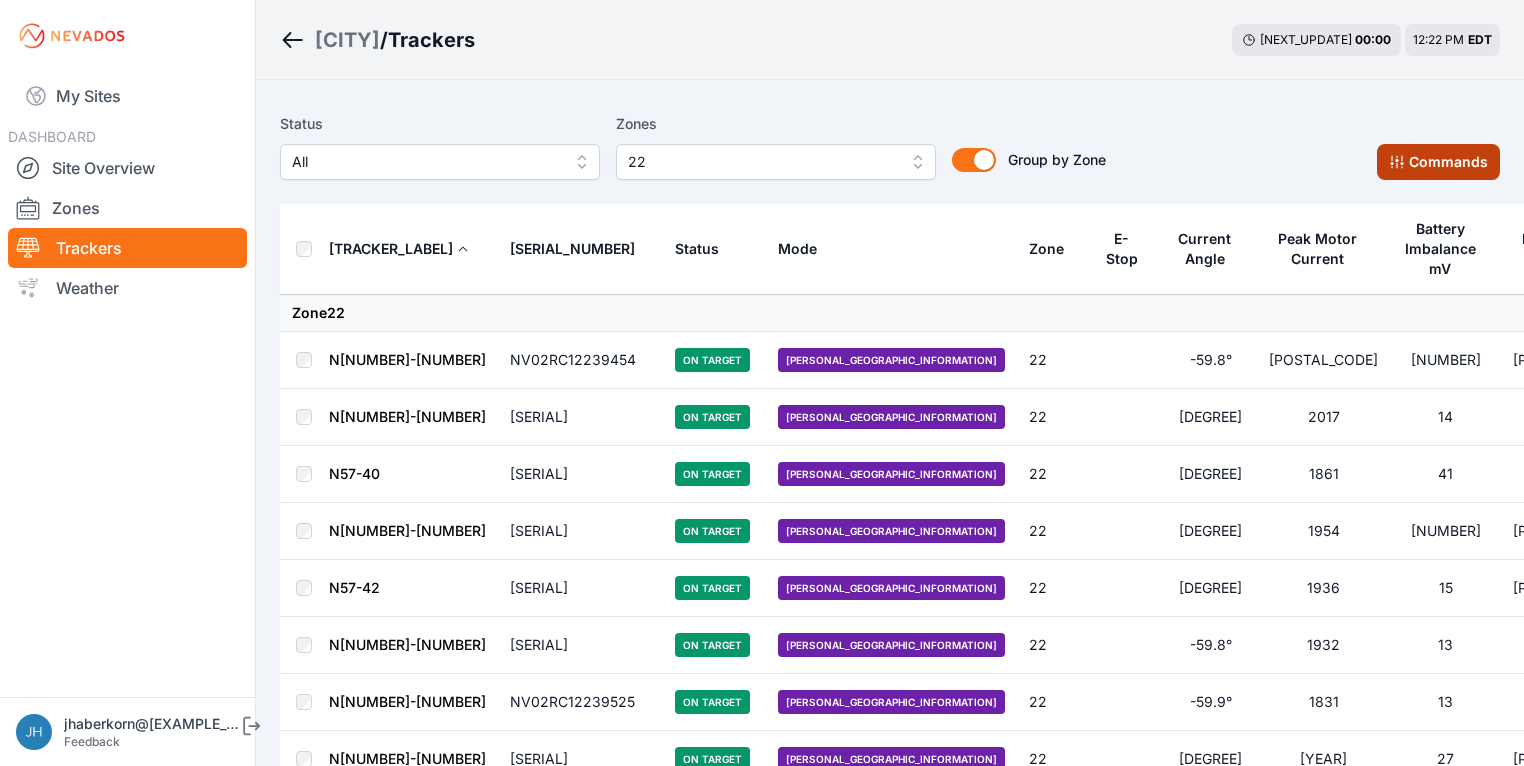 click on "Commands" at bounding box center (1438, 162) 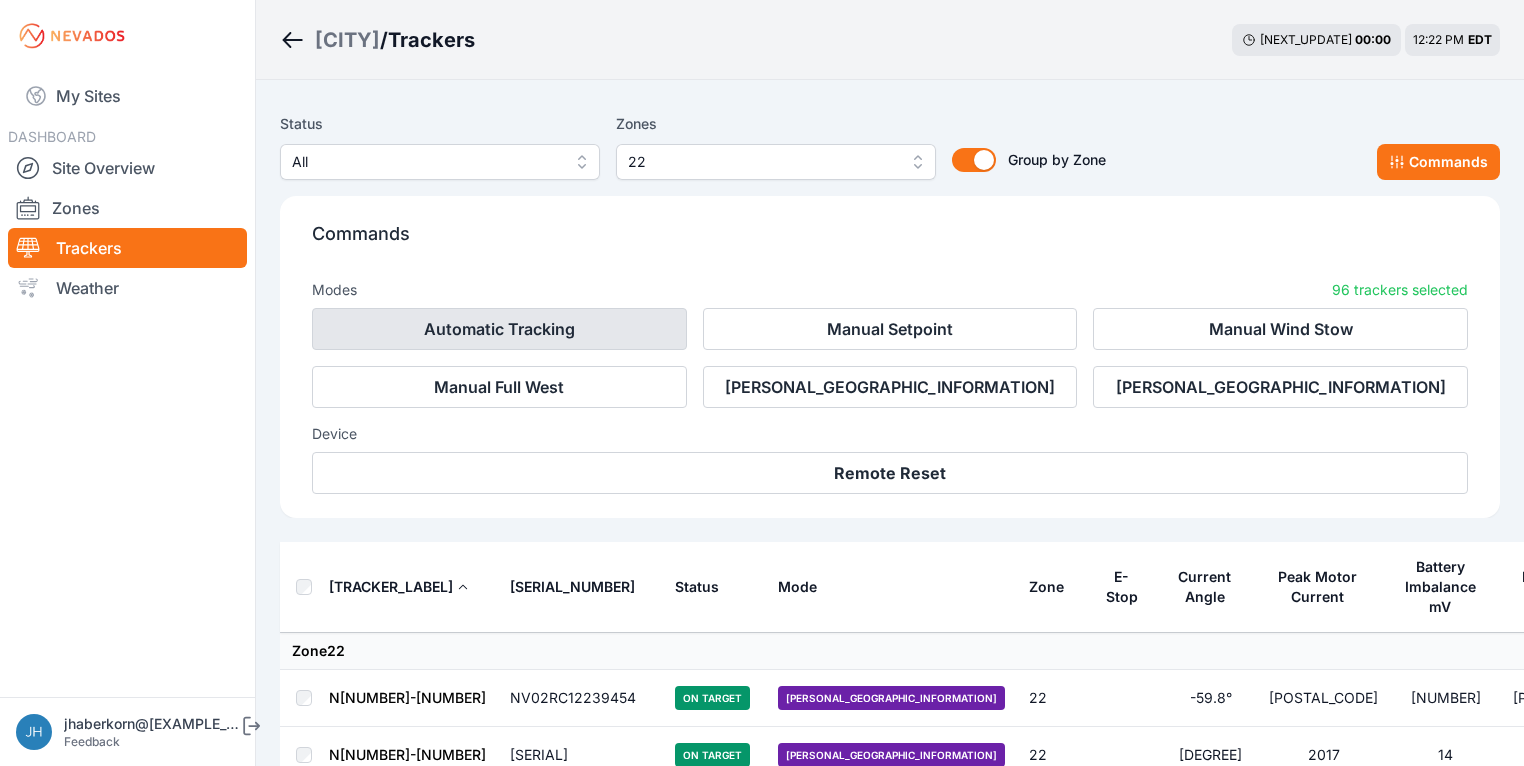 click on "Automatic Tracking" at bounding box center (499, 329) 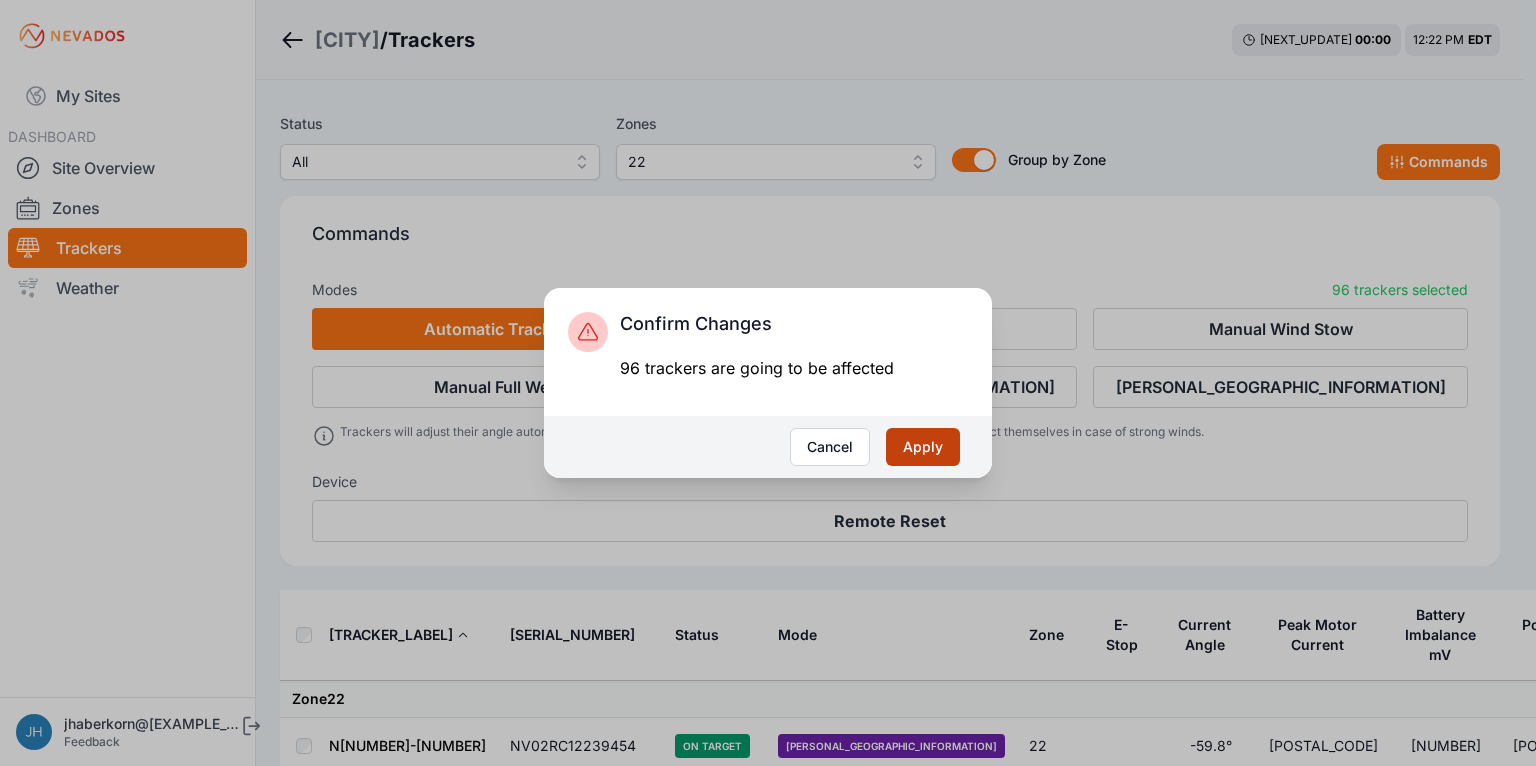 click on "Apply" at bounding box center [923, 447] 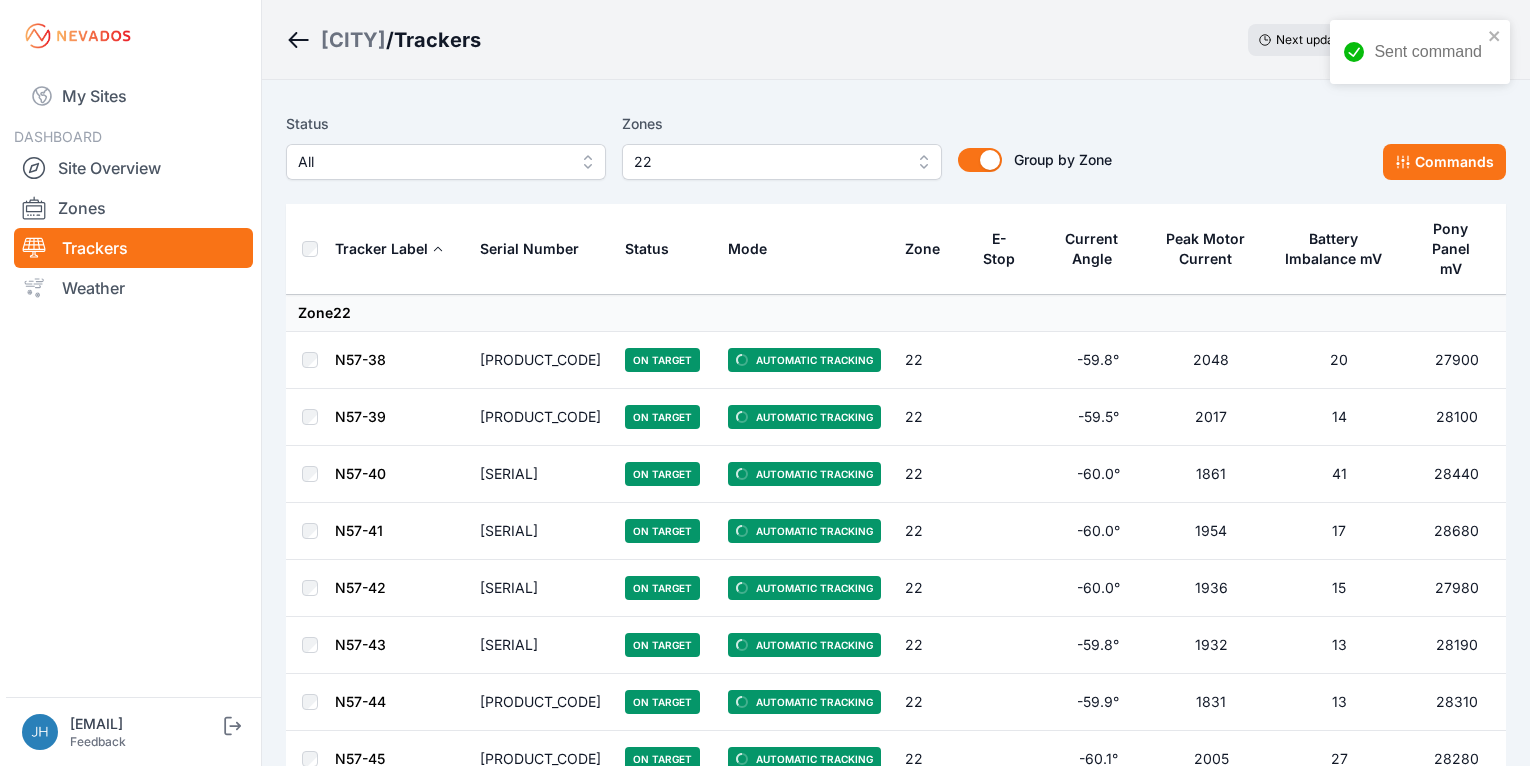 scroll, scrollTop: 0, scrollLeft: 0, axis: both 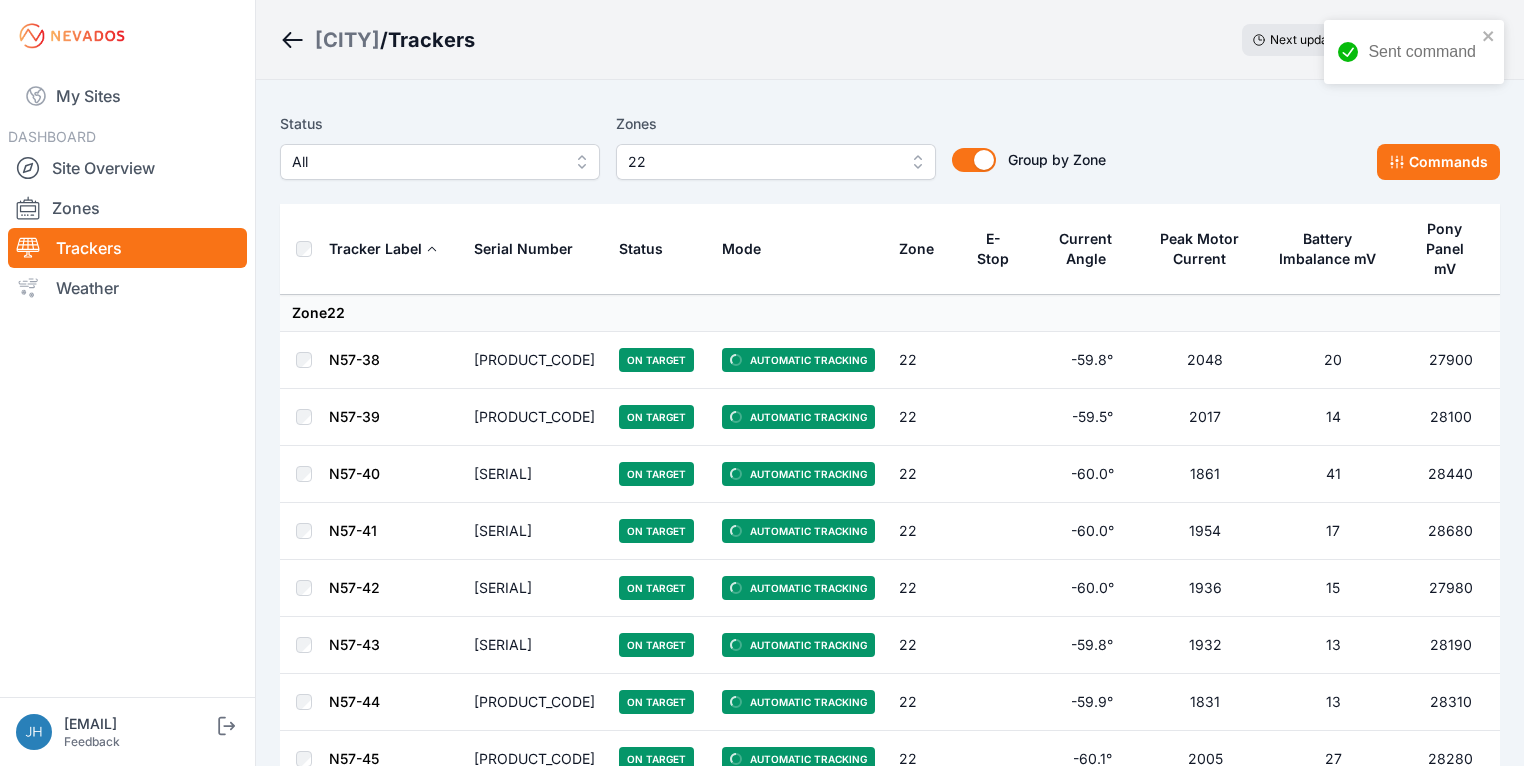 click on "22" at bounding box center [776, 162] 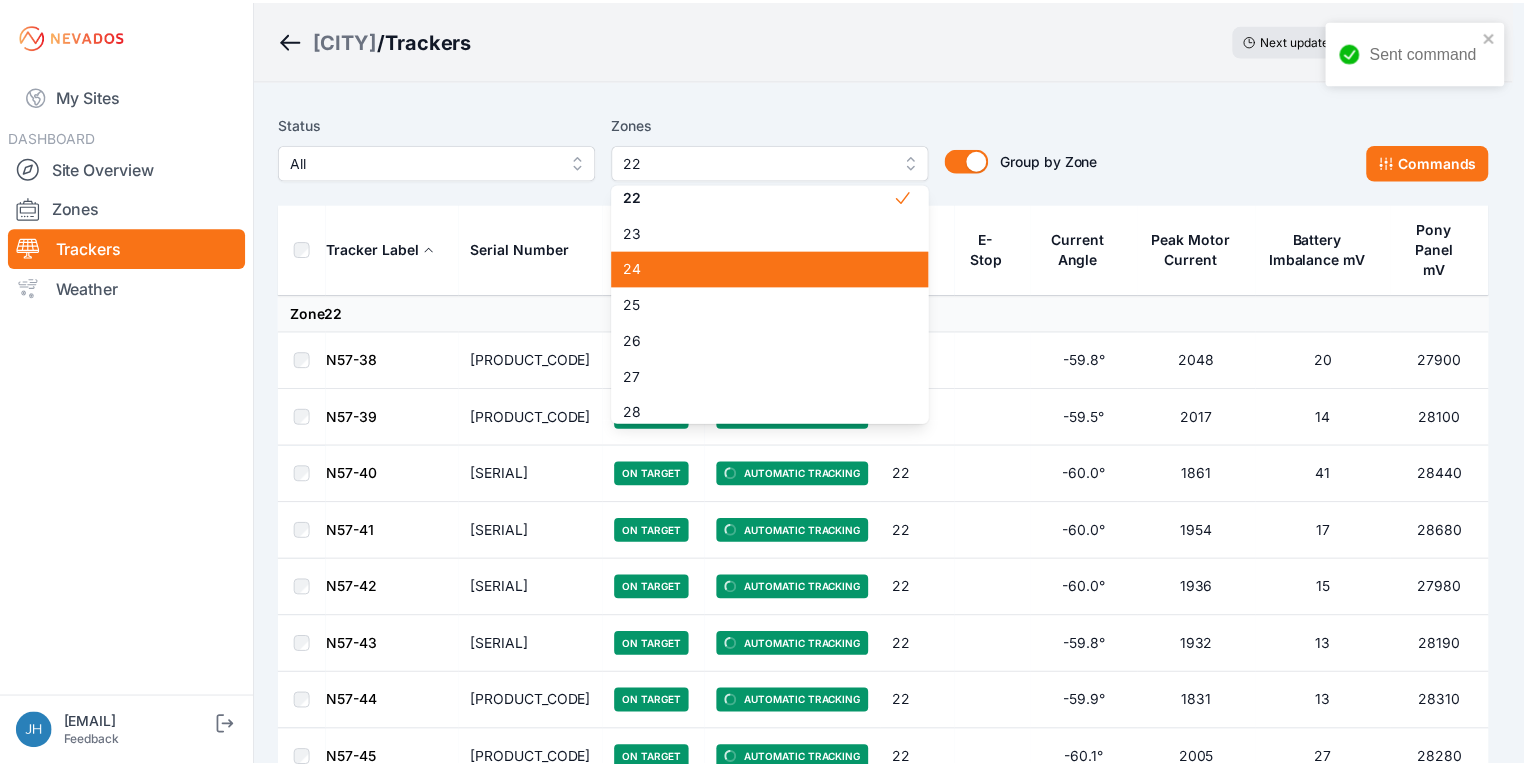 scroll, scrollTop: 824, scrollLeft: 0, axis: vertical 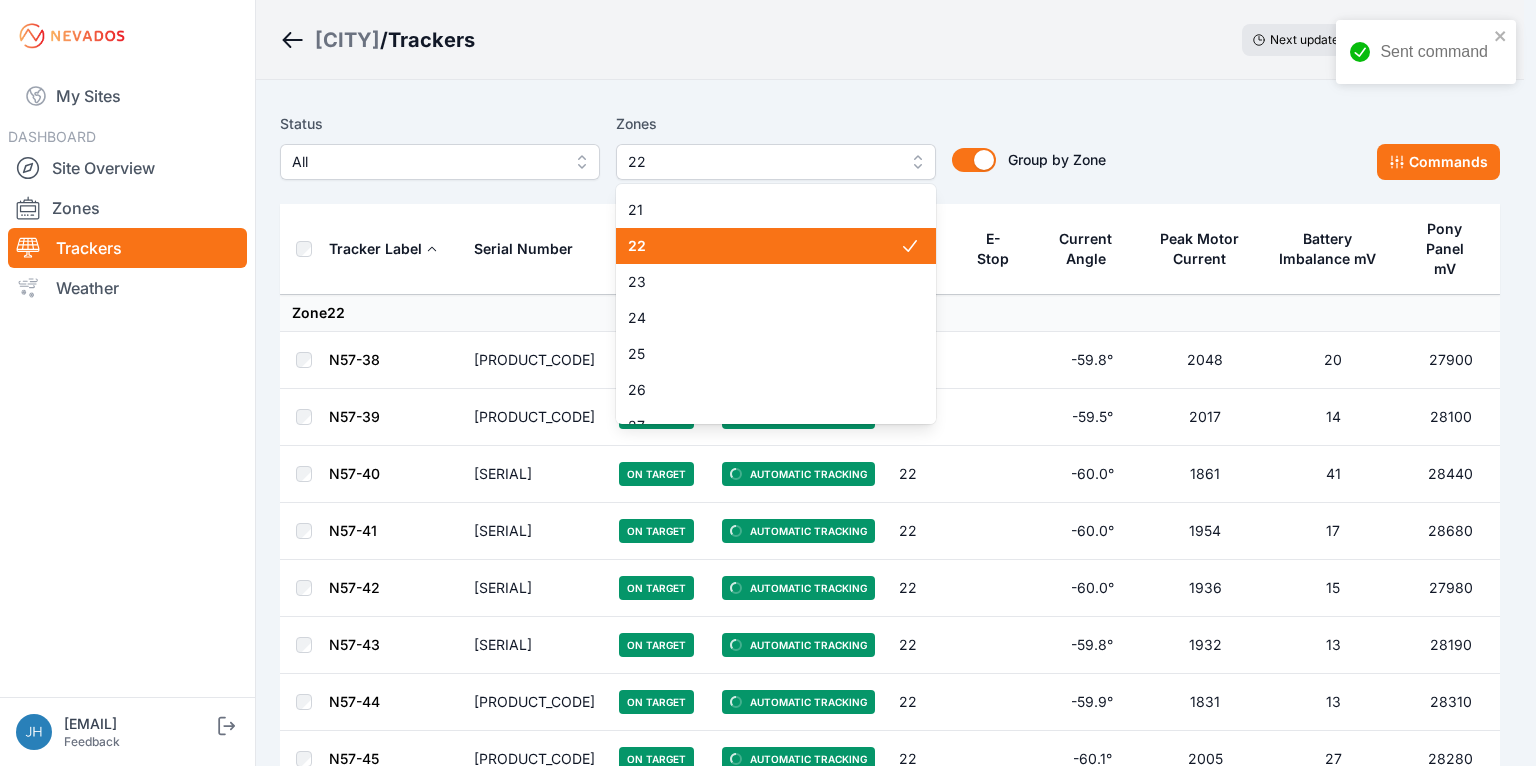 click on "22" at bounding box center (764, 246) 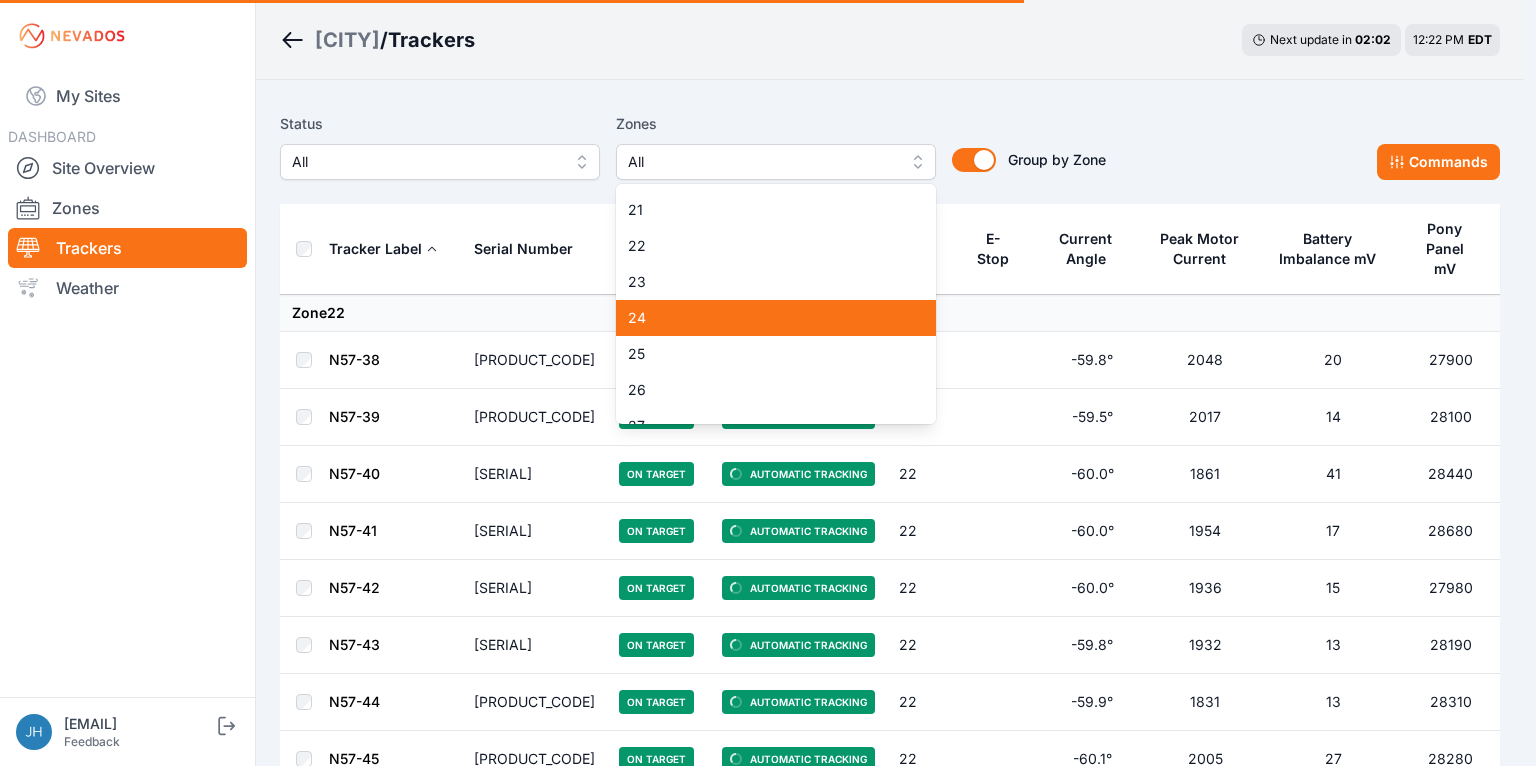 click on "24" at bounding box center (764, 318) 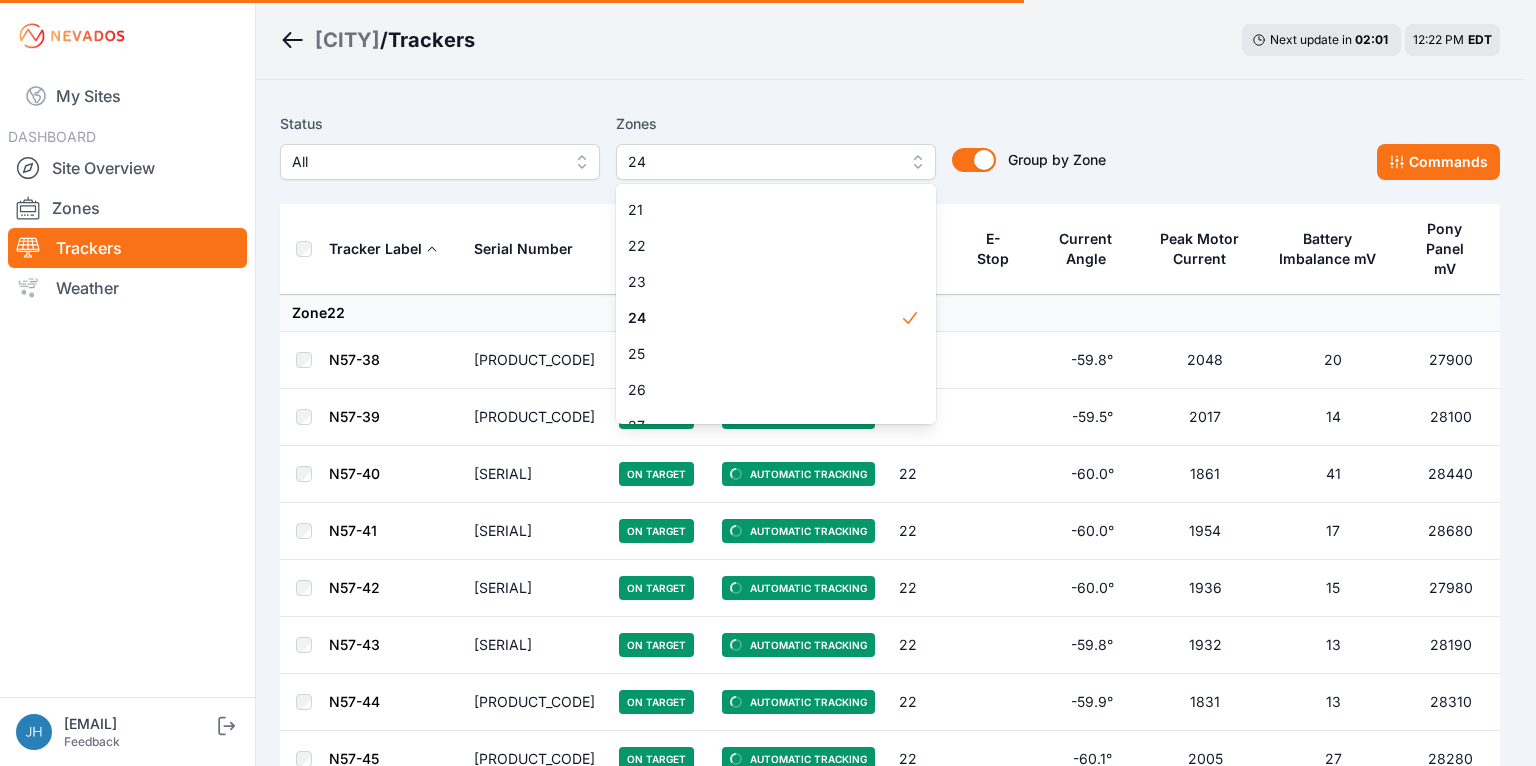 click on "Status All Zones 24 1 2 3 4 5 6 7 8 9 10 11 11-2 12 13 14 15 16 17 18 18-2 19 19-2 20 21 22 23 24 25 26 27 28 29 30 31 32 32-2 33 33-2 34 34-2 35 35-2 36 37 37-2 38 38-2 39 40 41 Group by Zone Group by Zone Commands" at bounding box center (890, 146) 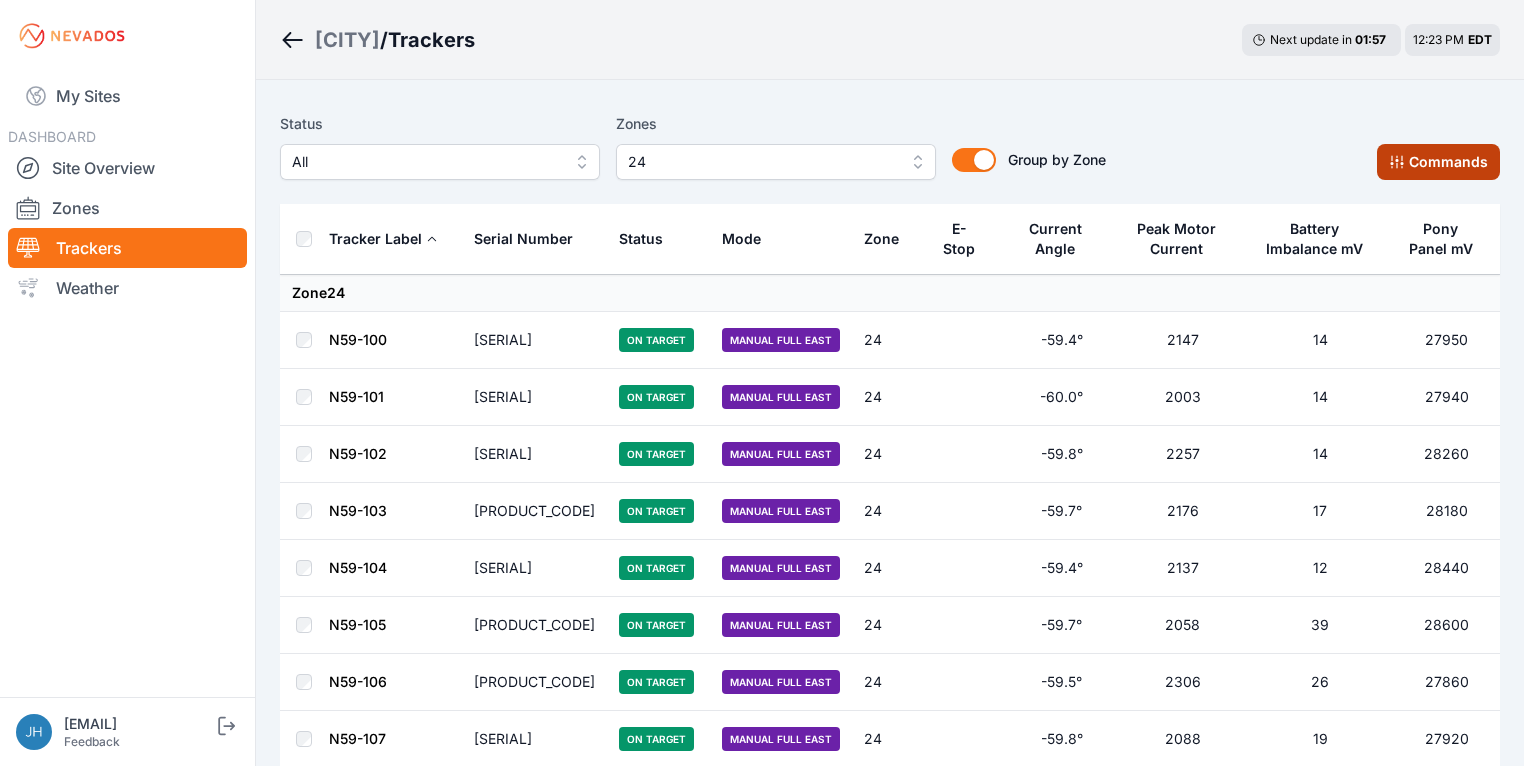 click on "Commands" at bounding box center (1438, 162) 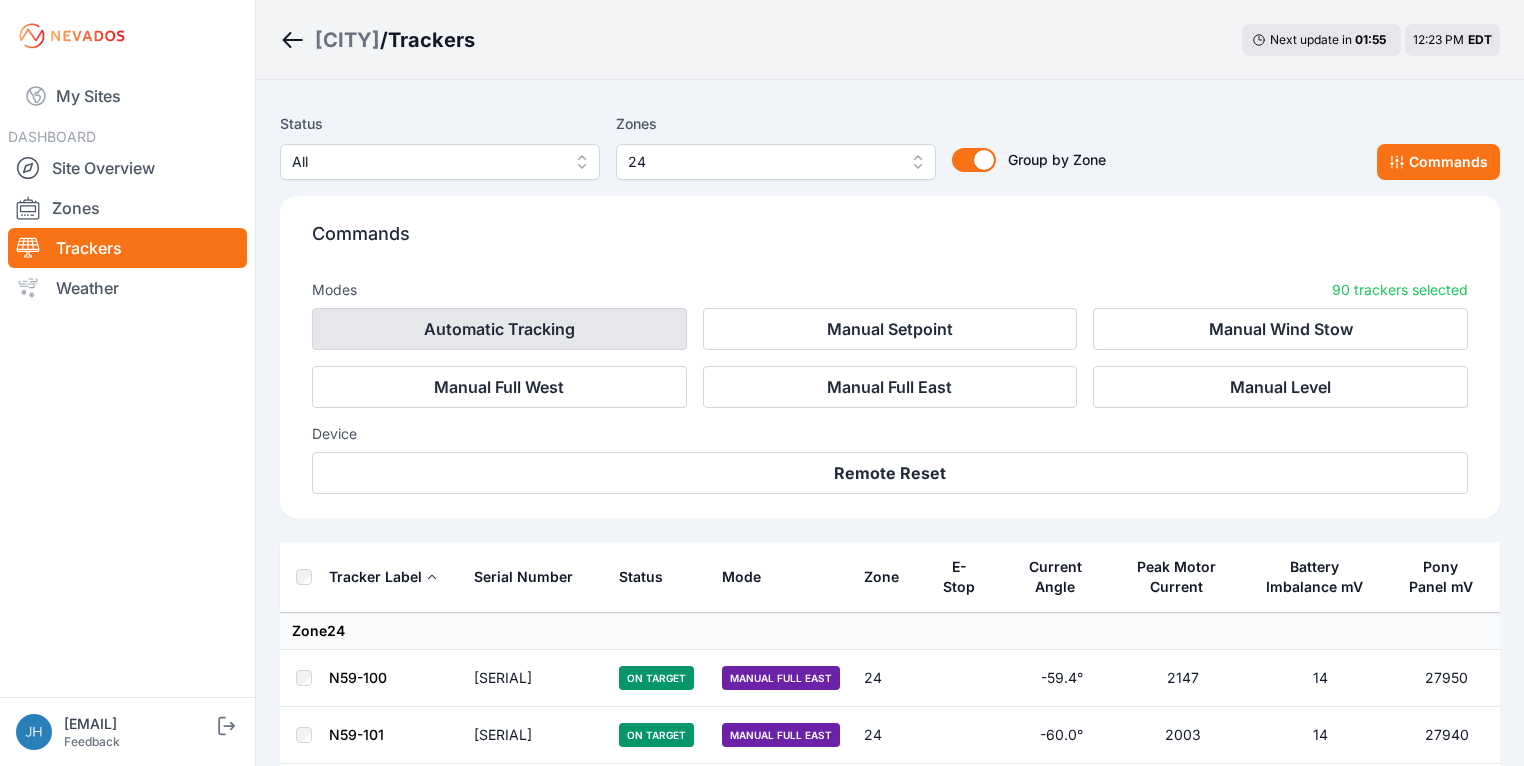 click on "Automatic Tracking" at bounding box center [499, 329] 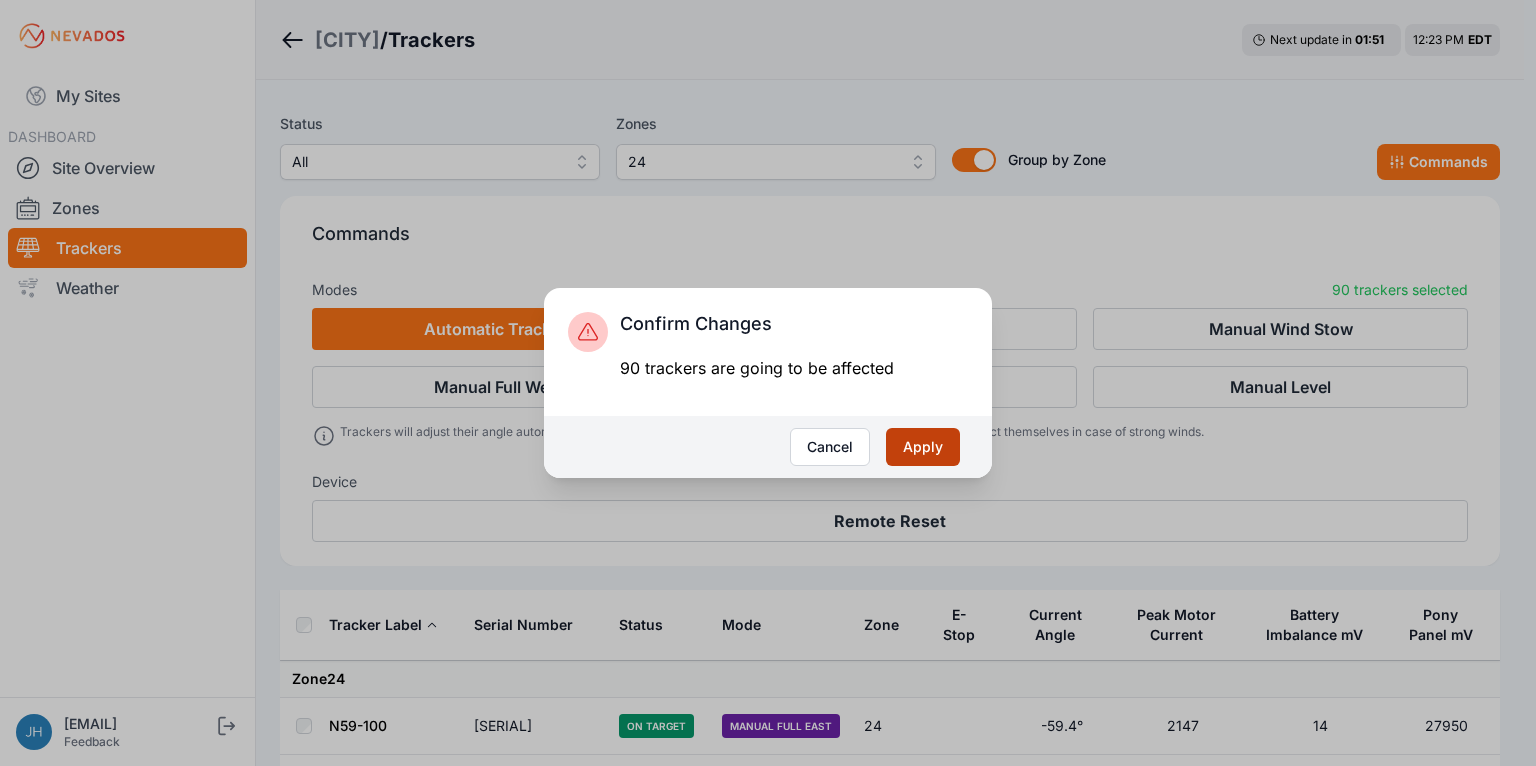 click on "Apply" at bounding box center [923, 447] 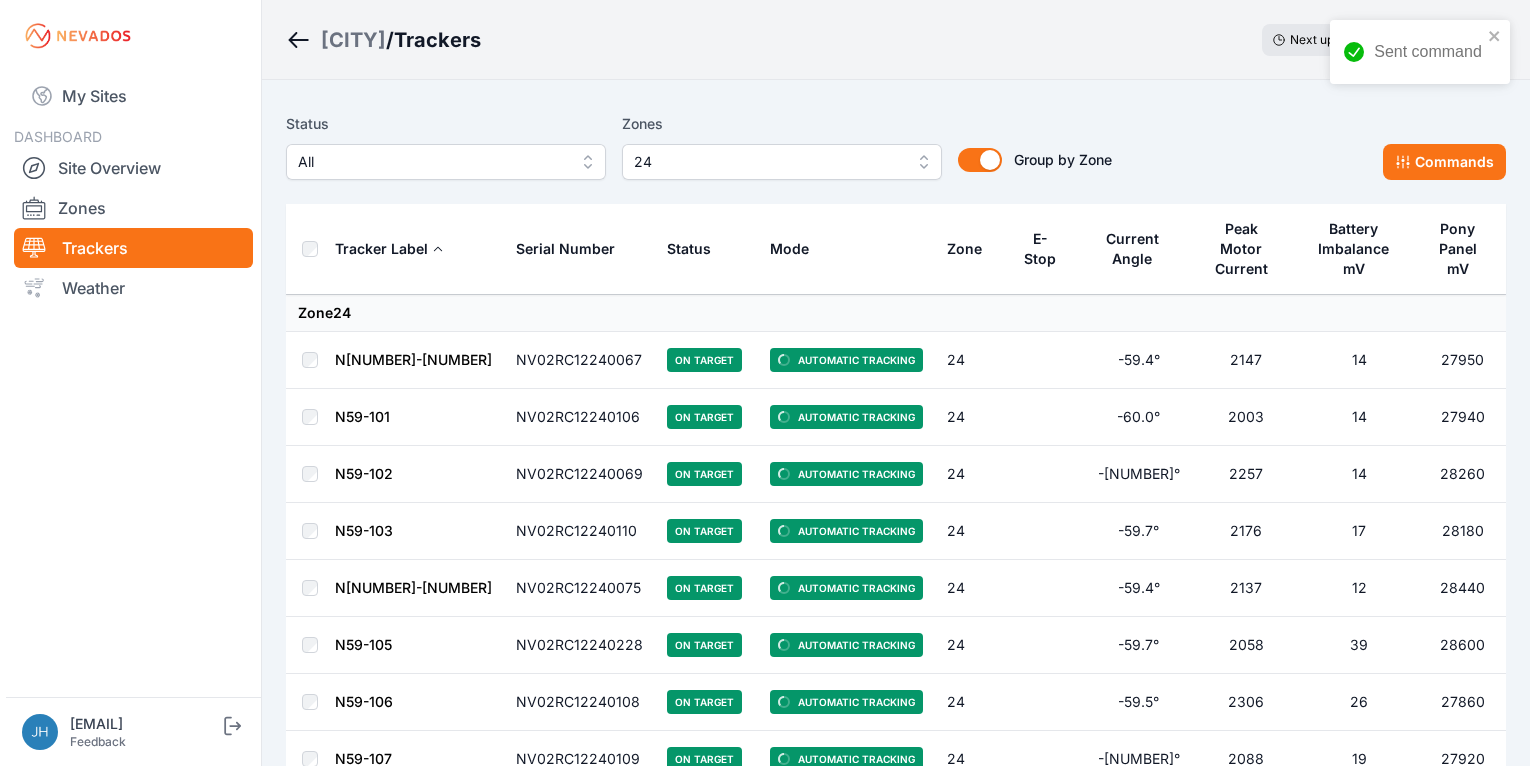 scroll, scrollTop: 0, scrollLeft: 0, axis: both 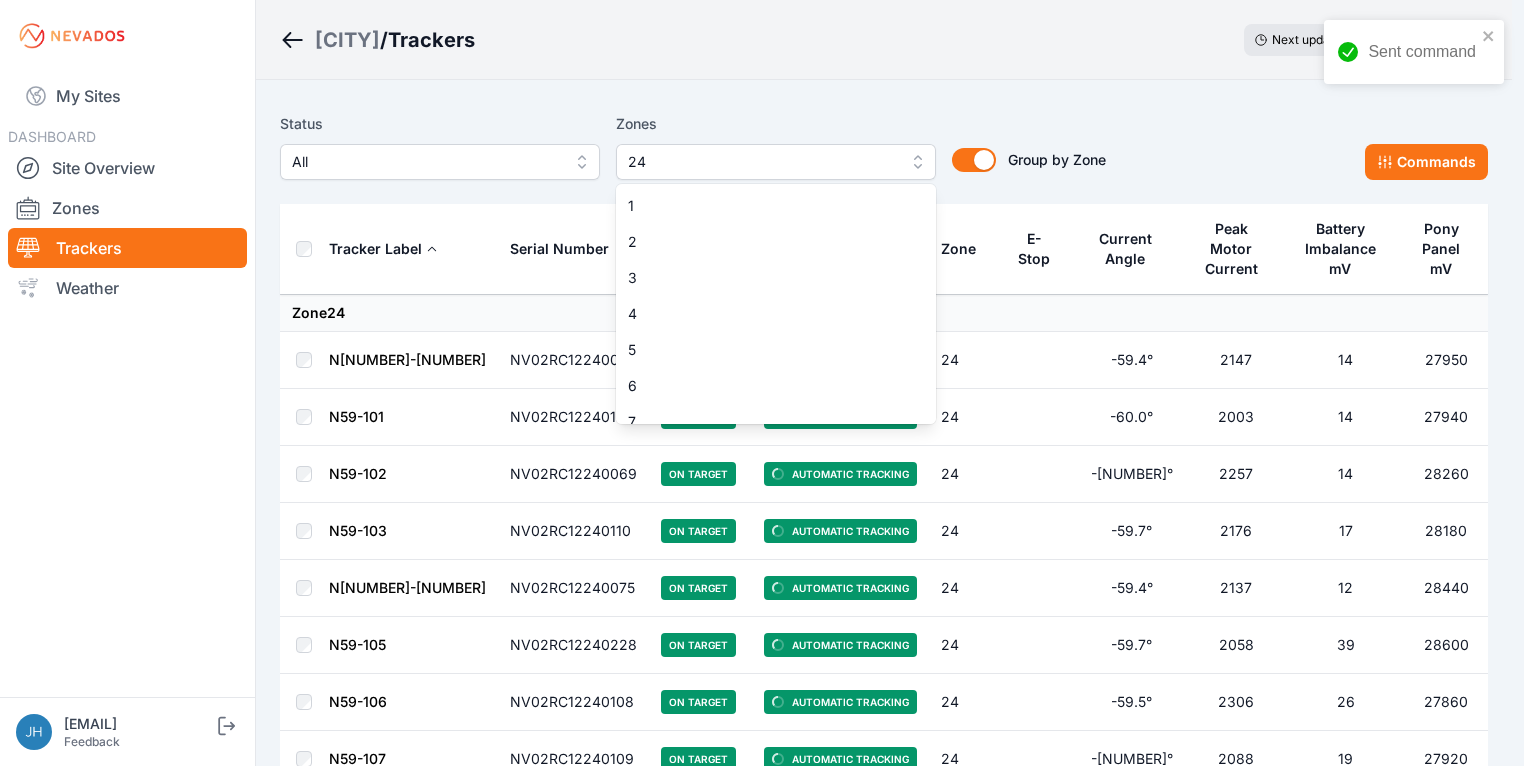 click on "24" at bounding box center (776, 162) 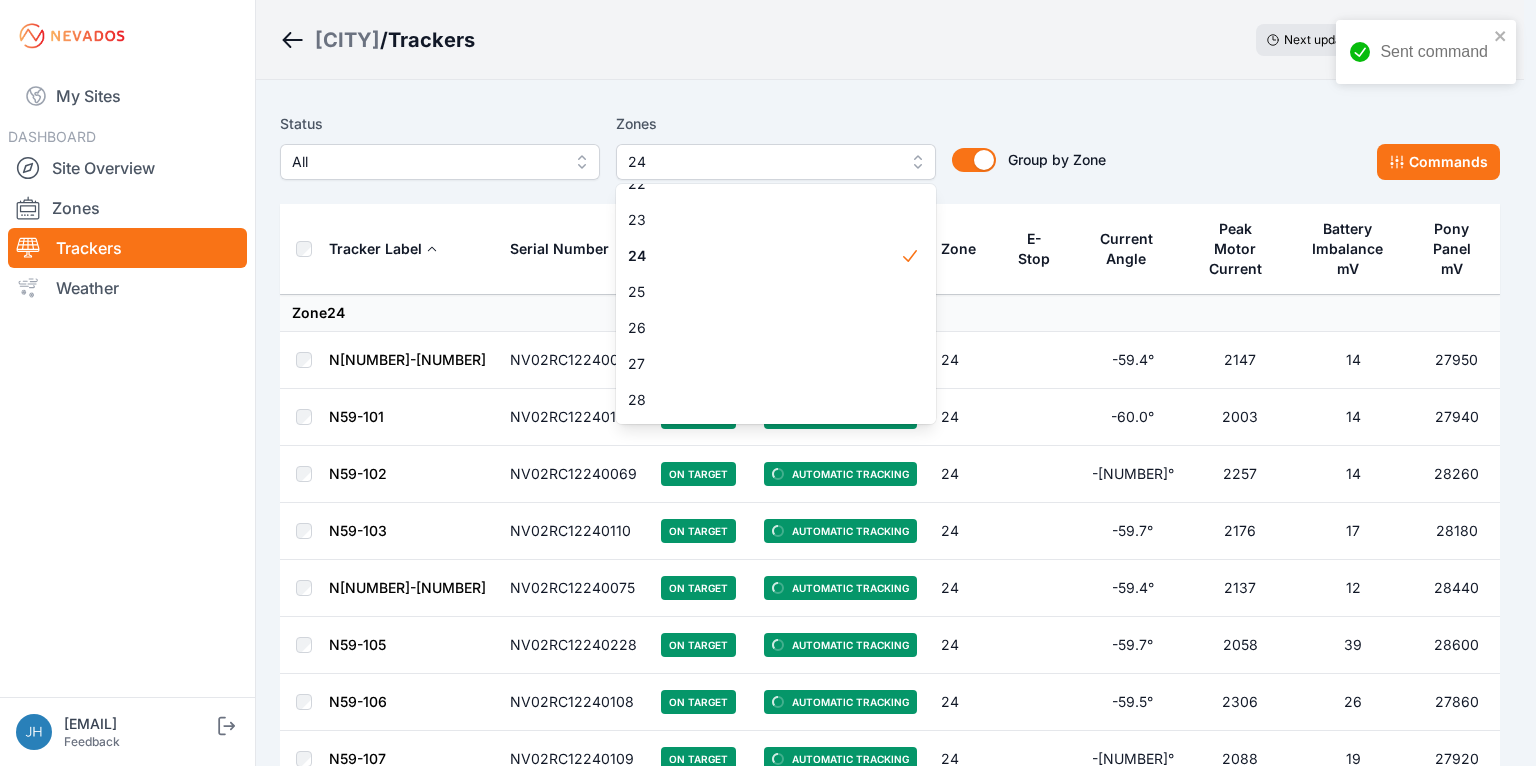 scroll, scrollTop: 896, scrollLeft: 0, axis: vertical 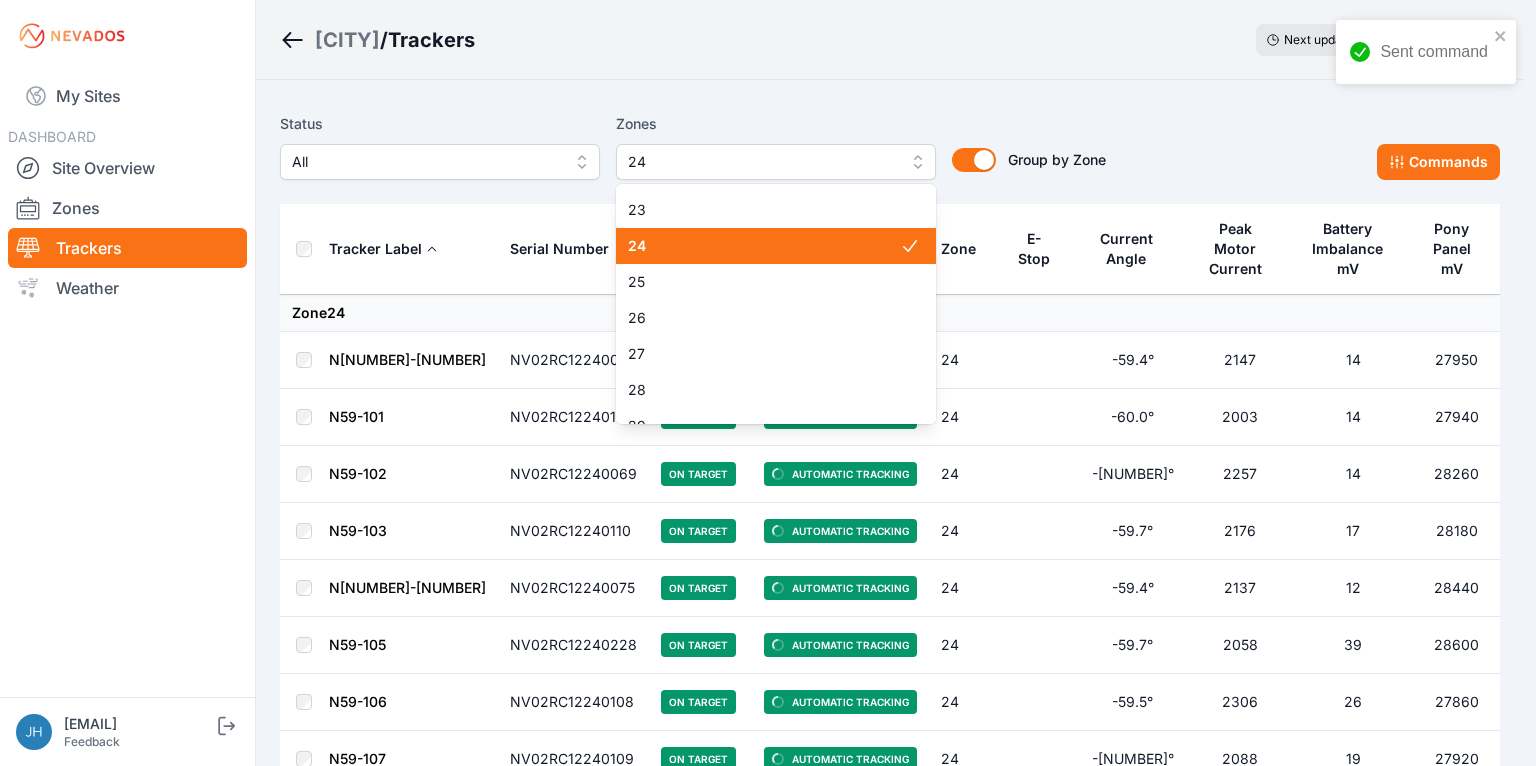 click on "24" at bounding box center (764, 246) 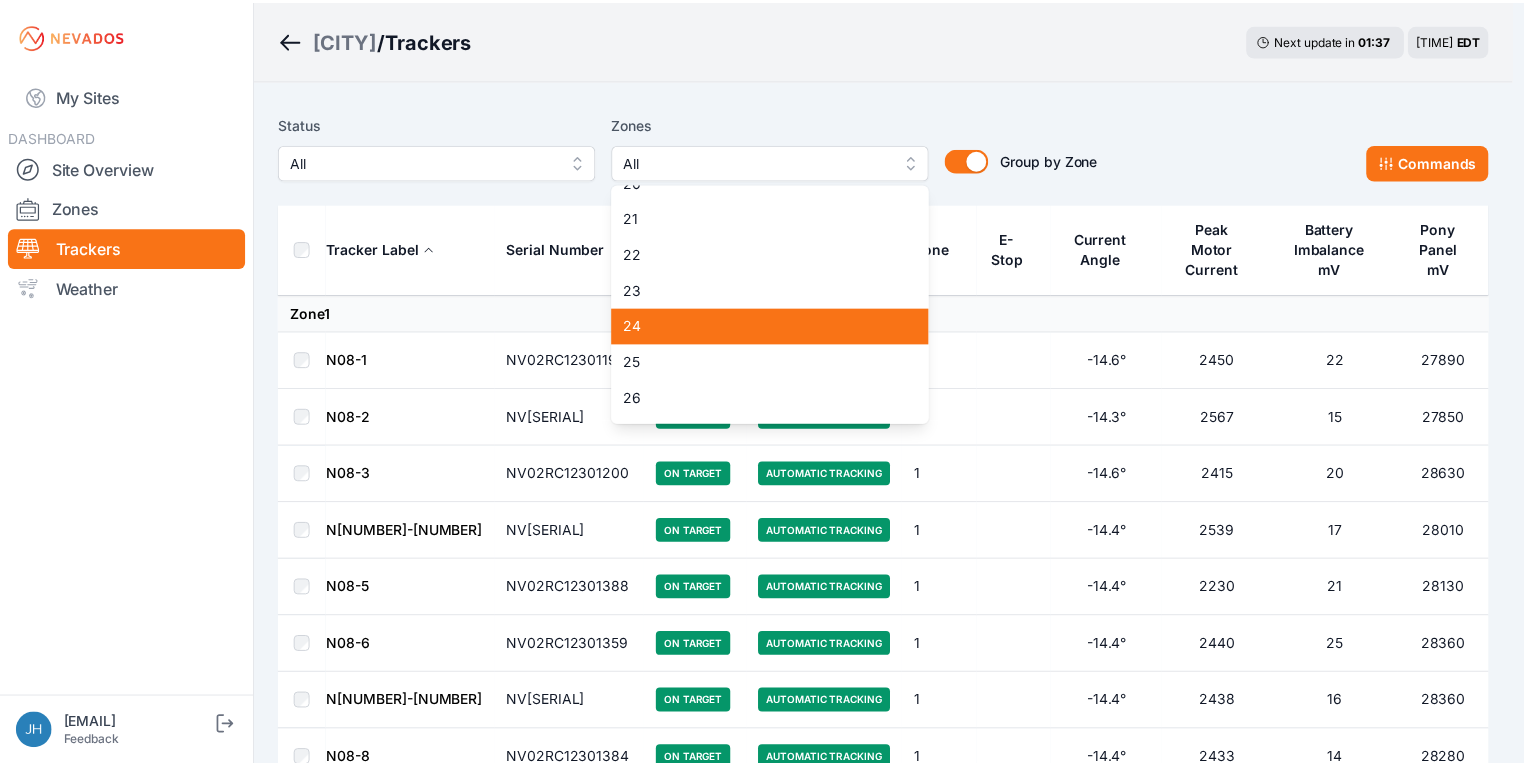 scroll, scrollTop: 816, scrollLeft: 0, axis: vertical 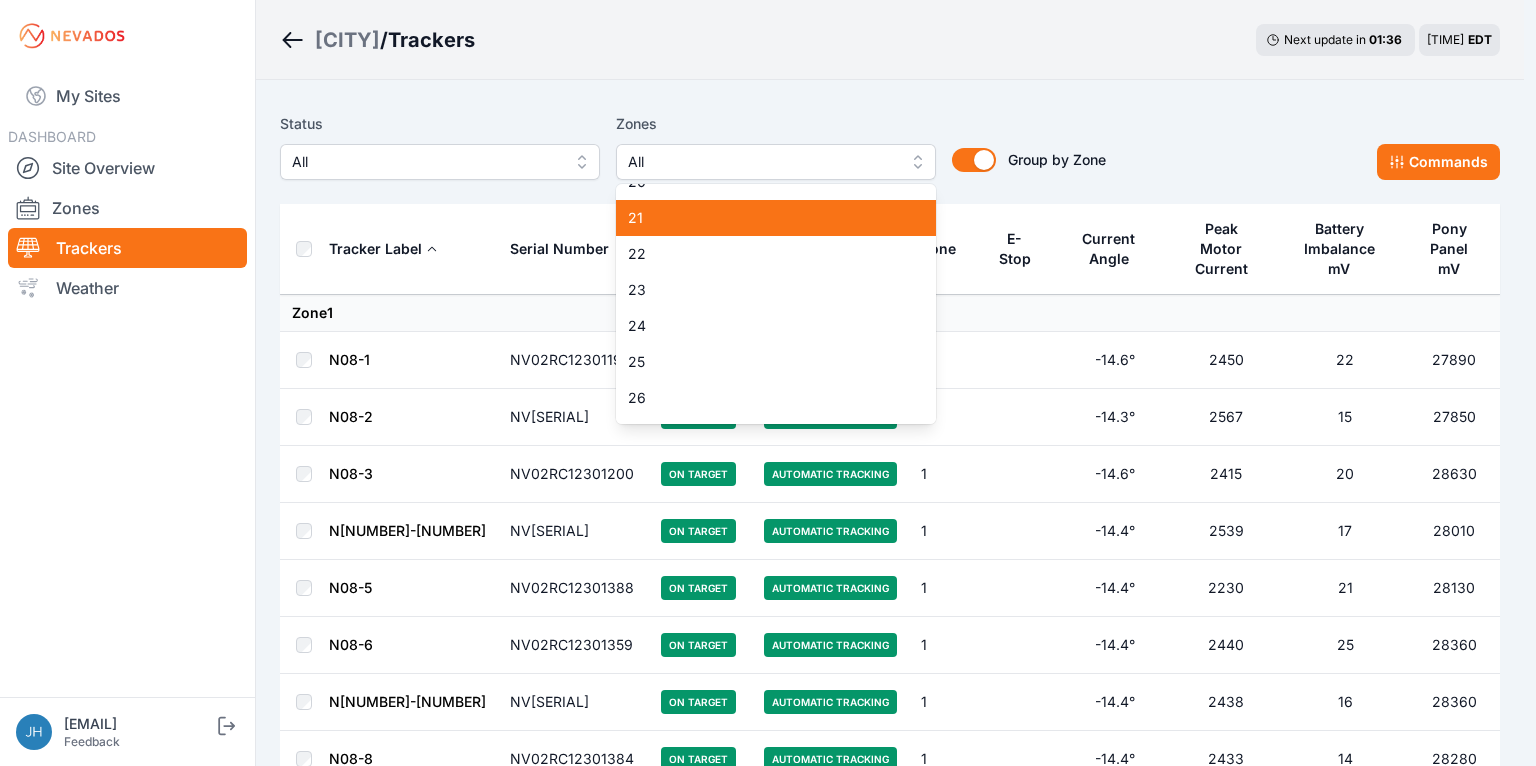 click on "21" at bounding box center (764, 218) 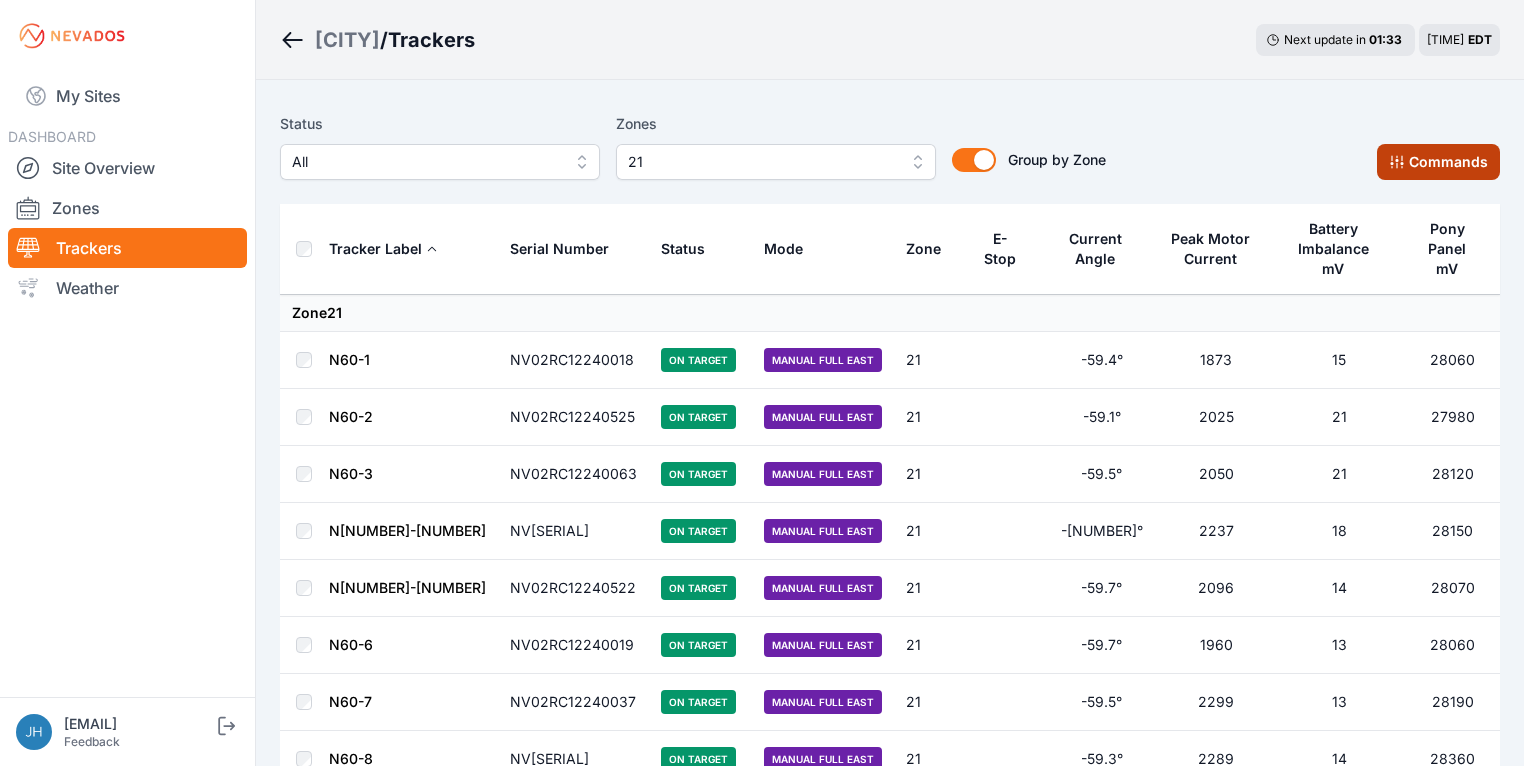 click at bounding box center [1397, 162] 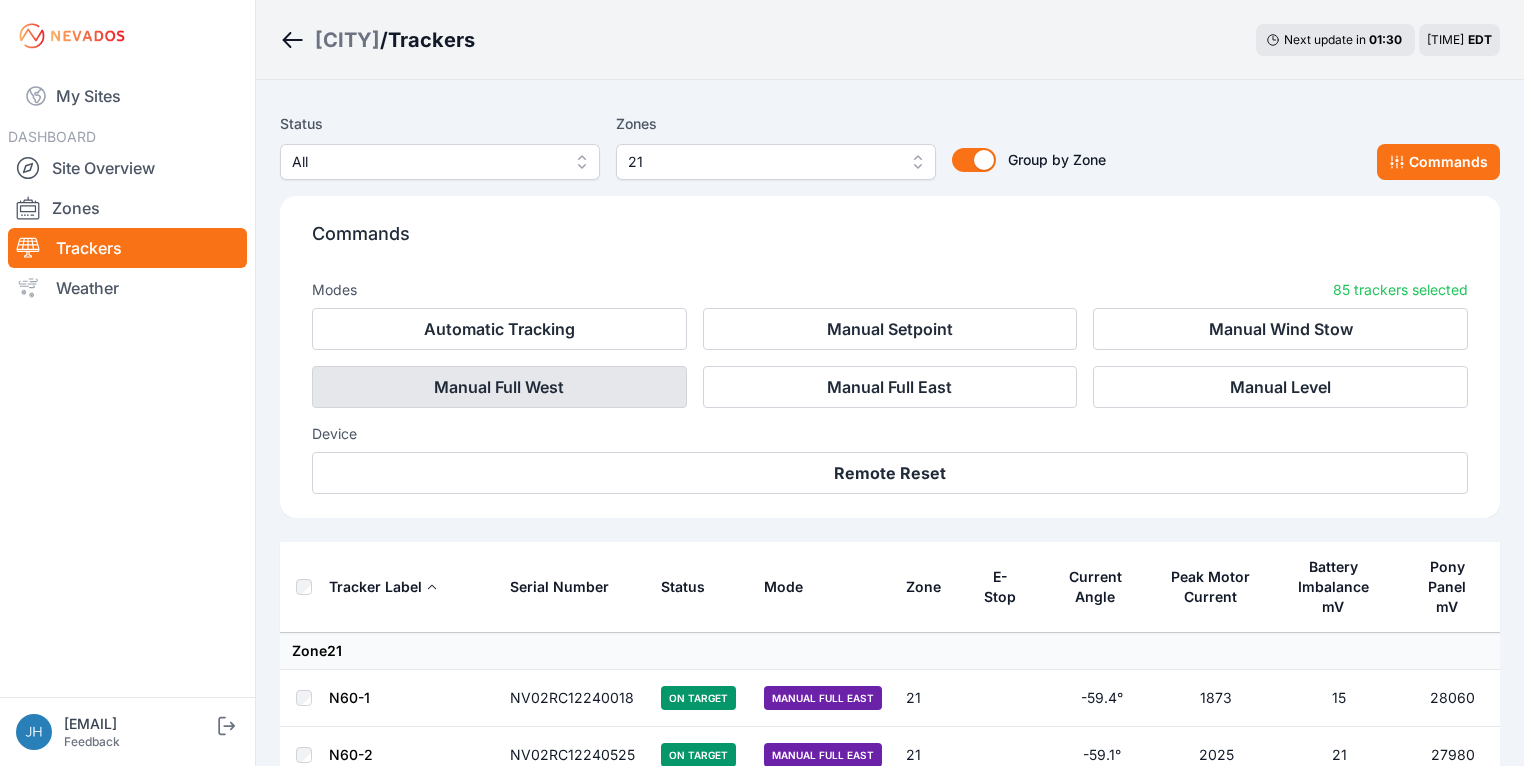 click on "Manual Full West" at bounding box center (499, 387) 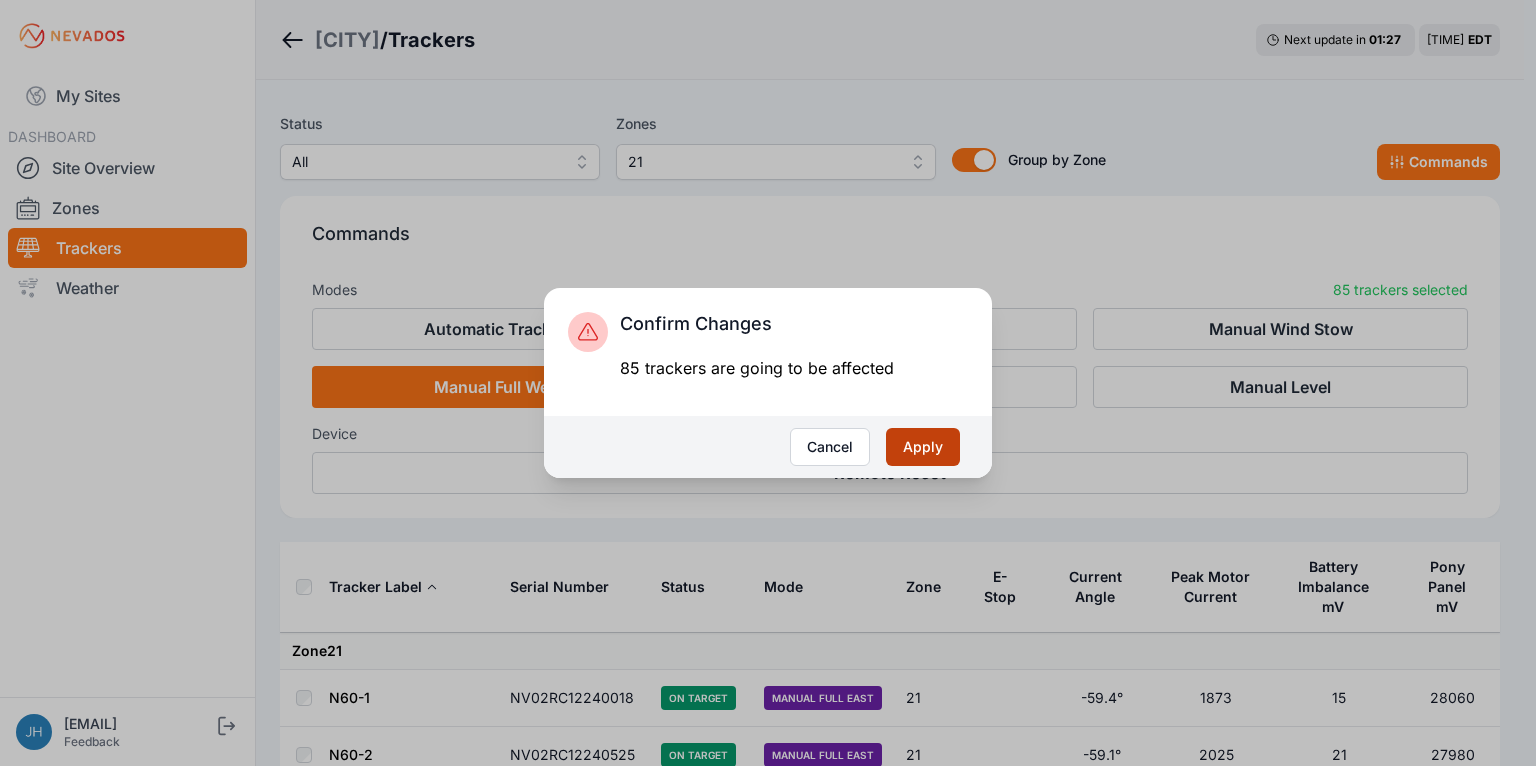 click on "Apply" at bounding box center (923, 447) 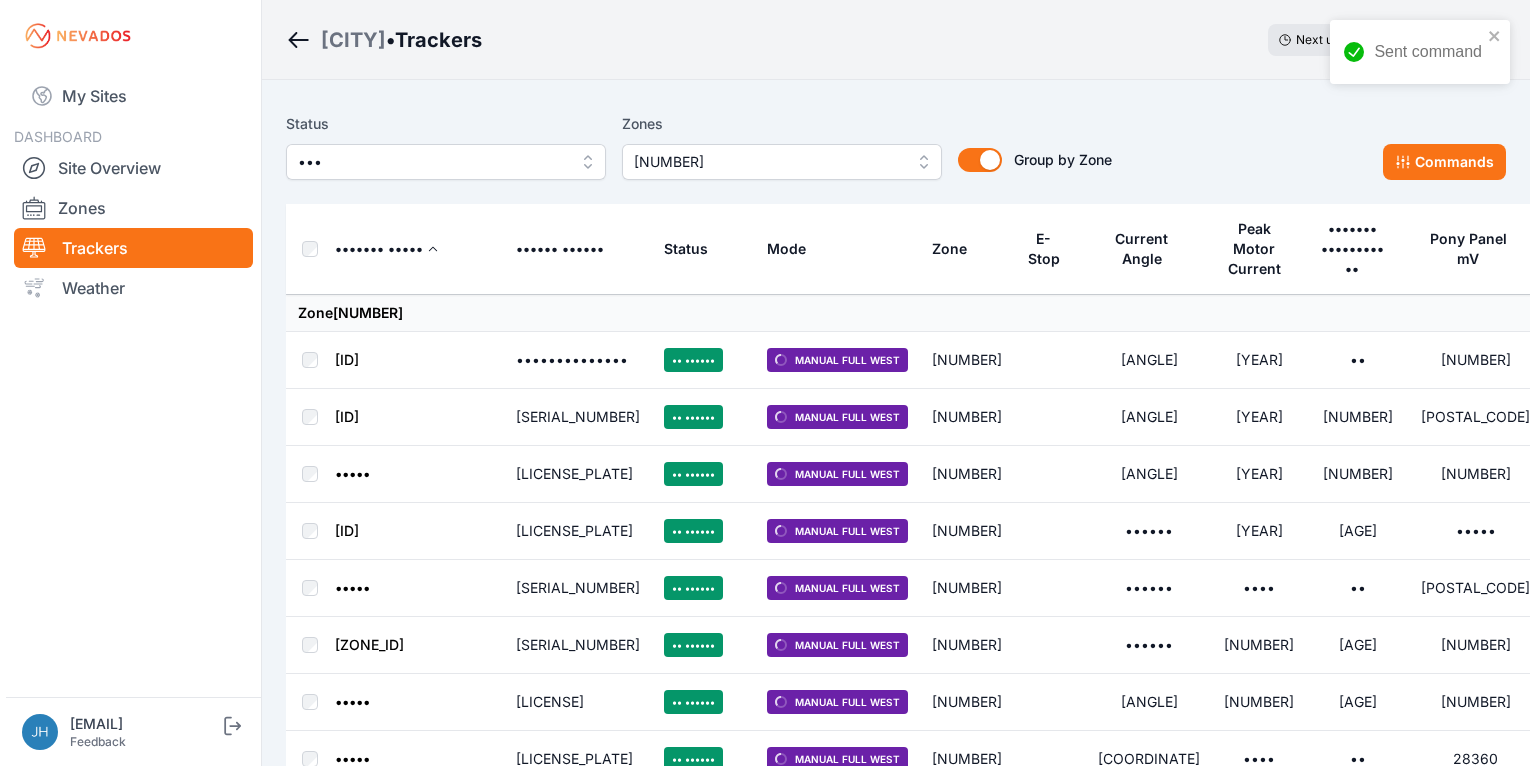 scroll, scrollTop: 0, scrollLeft: 0, axis: both 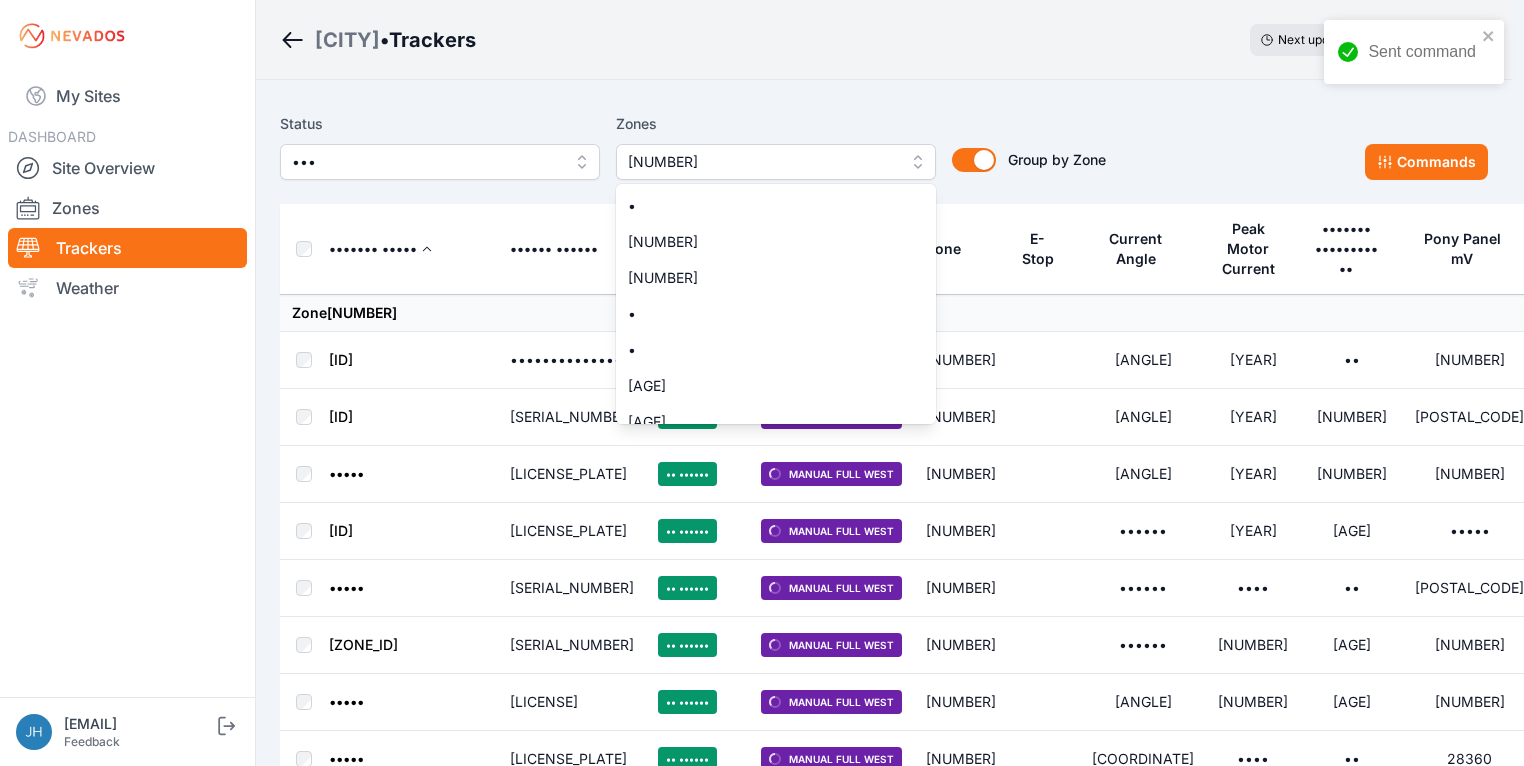 click on "[NUMBER]" at bounding box center [776, 162] 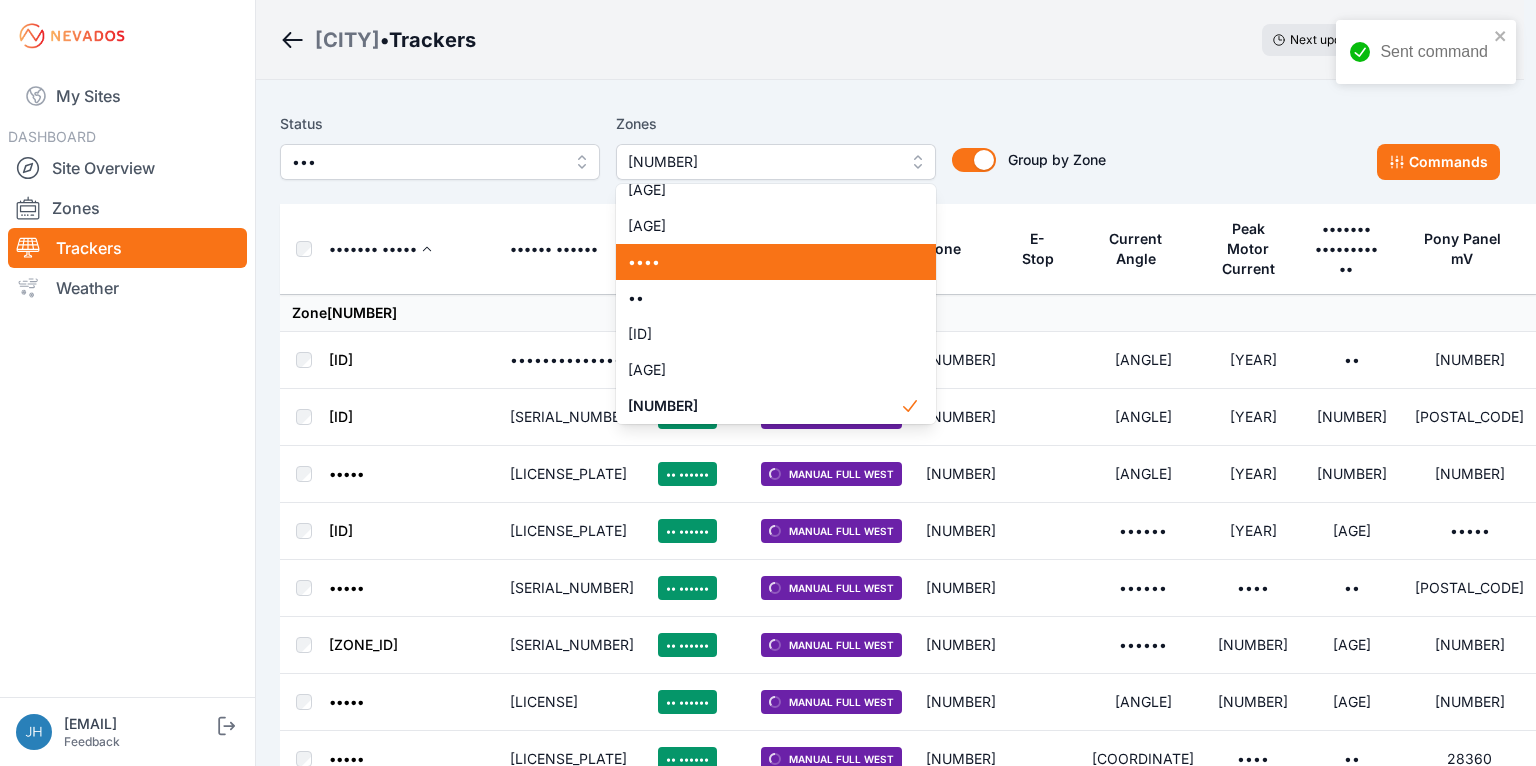 scroll, scrollTop: 708, scrollLeft: 0, axis: vertical 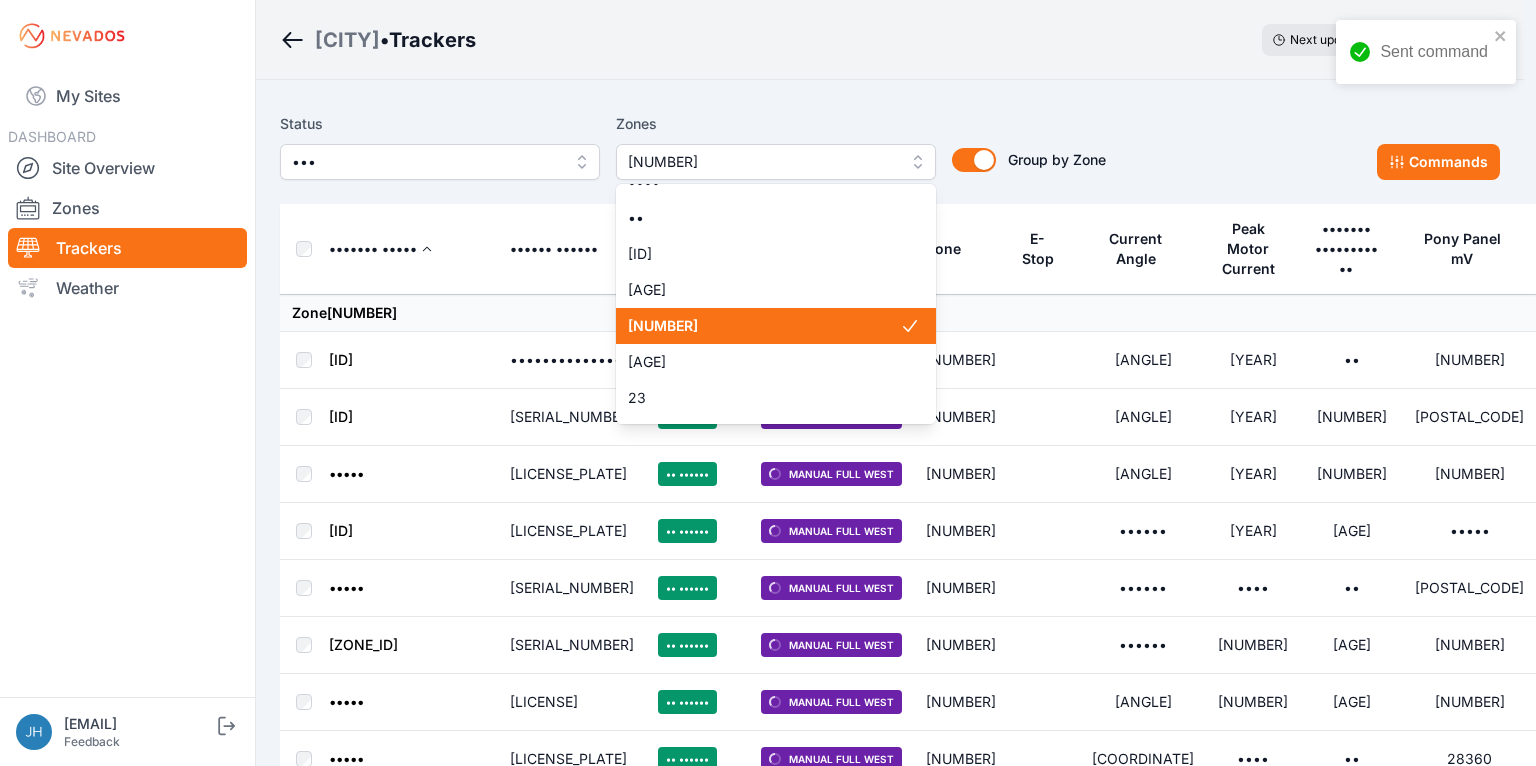 click on "[NUMBER]" at bounding box center (764, 326) 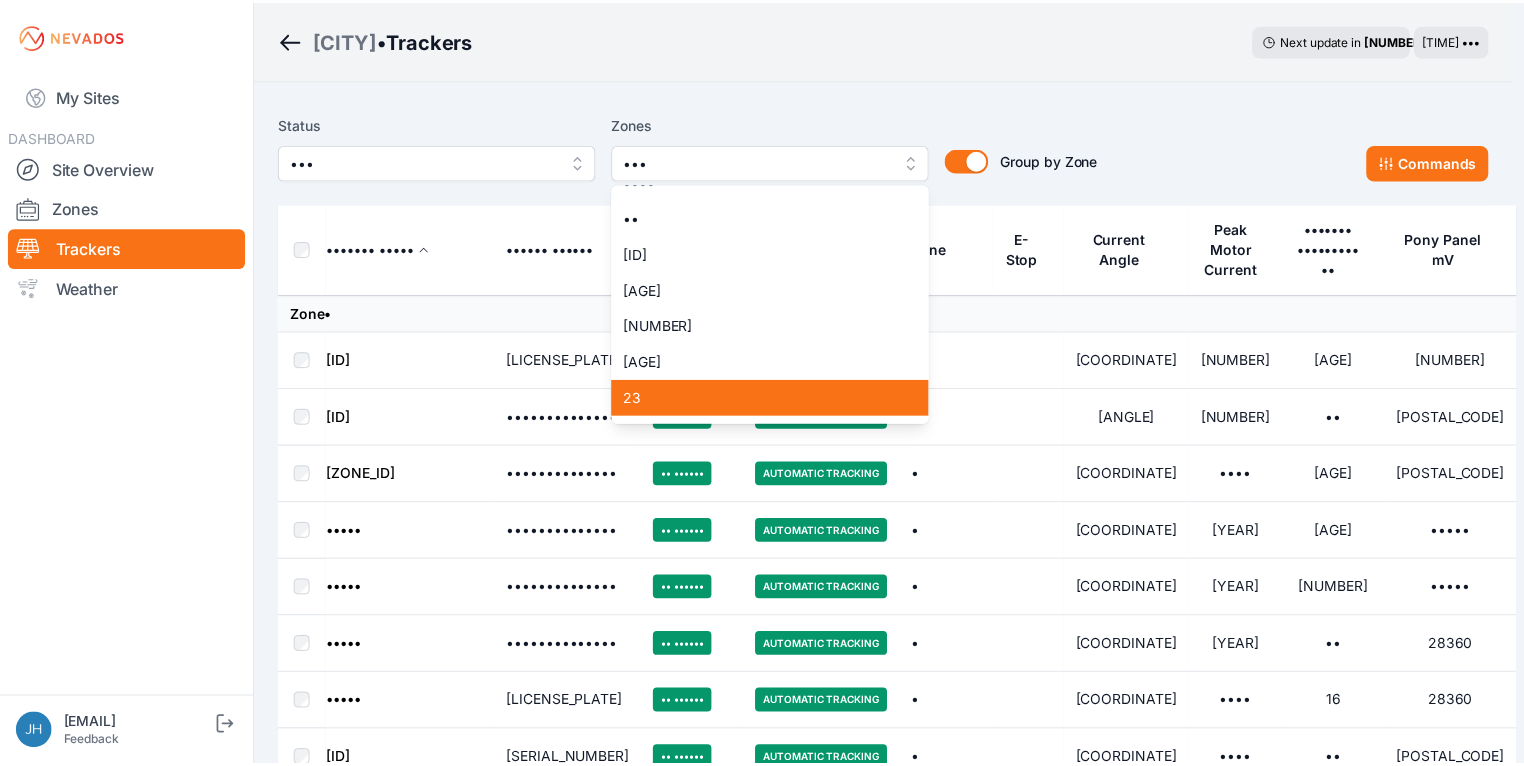 scroll, scrollTop: 868, scrollLeft: 0, axis: vertical 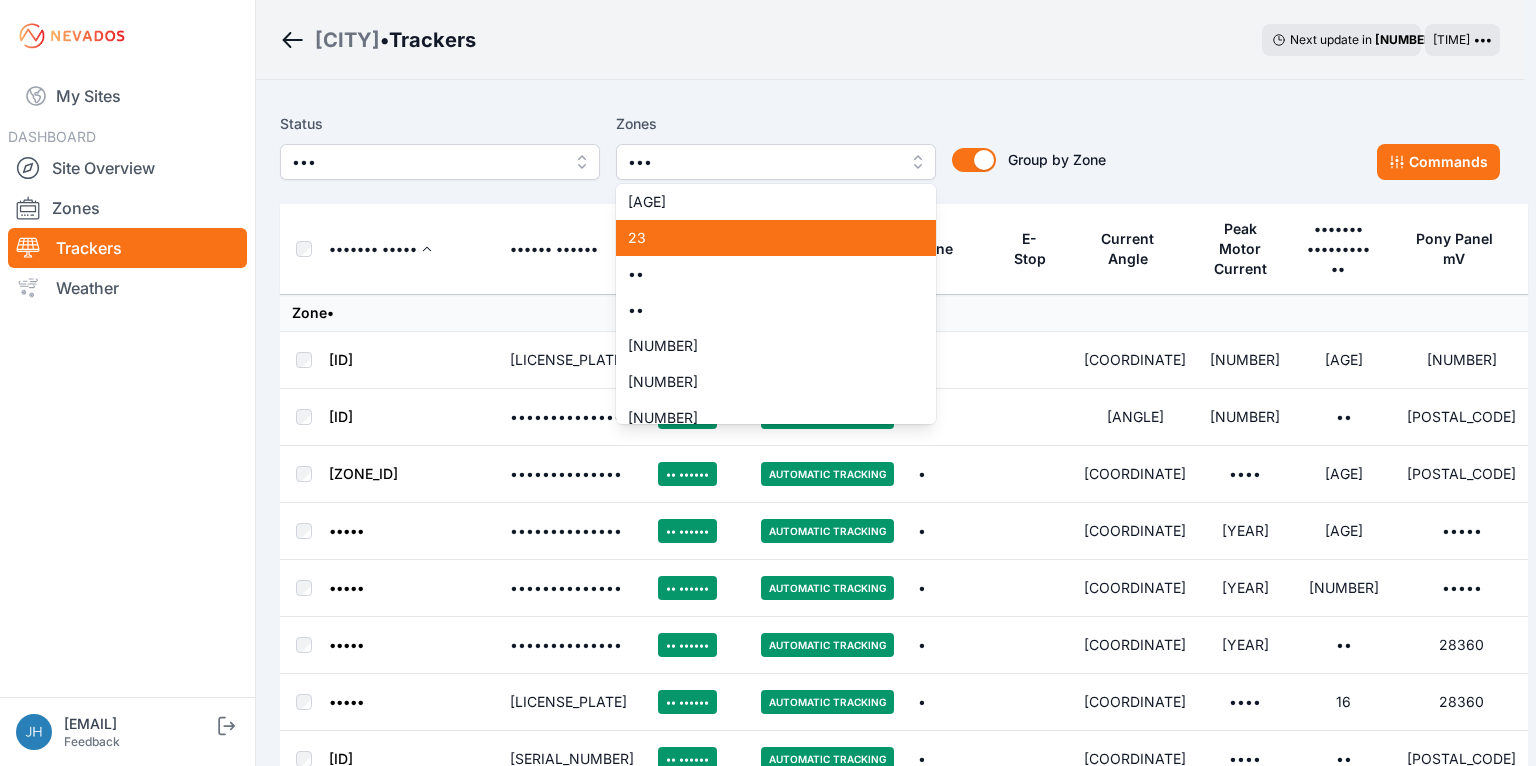 click on "23" at bounding box center [764, 238] 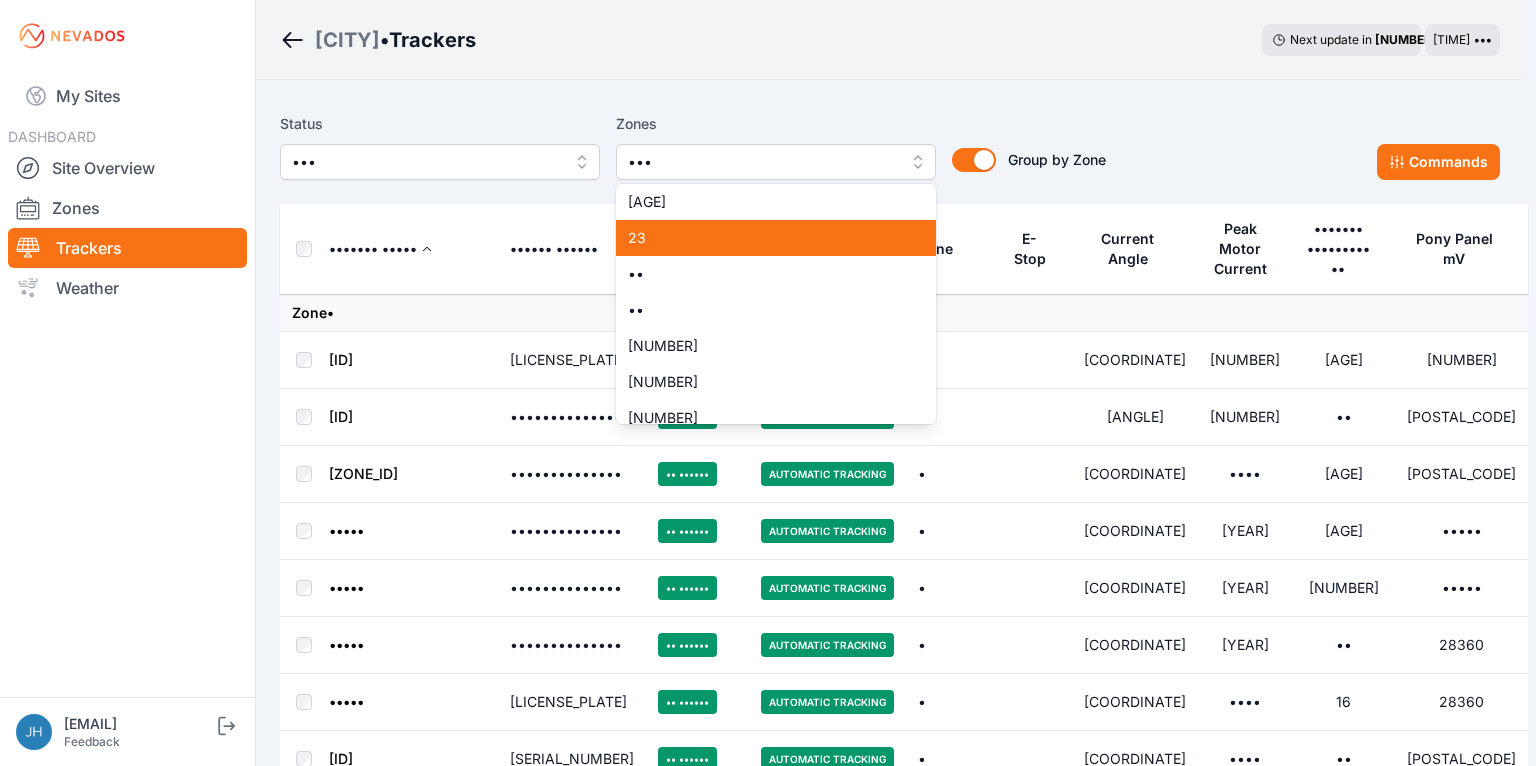 click on "N08-1 [SERIAL_NUMBER] On Target Automatic Tracking 1 [ANGLE] [NUMBER] [NUMBER] [NUMBER] N08-2 [SERIAL_NUMBER] On Target Automatic Tracking 1 [ANGLE] [NUMBER] [NUMBER] [NUMBER] N08-3 [SERIAL_NUMBER] On Target Automatic Tracking 1 [ANGLE] [NUMBER] [NUMBER] [NUMBER] N08-4 [SERIAL_NUMBER] On Target Automatic Tracking 1 [ANGLE] [NUMBER] [NUMBER] [NUMBER] N08-5 [SERIAL_NUMBER] On Target Automatic Tracking 1 [ANGLE] [NUMBER] [NUMBER] [NUMBER] N08-6 [SERIAL_NUMBER] On Target Automatic Tracking 1 [ANGLE] [NUMBER] [NUMBER] [NUMBER] N08-7 [SERIAL_NUMBER] On Target Automatic Tracking 1 [ANGLE] [NUMBER] [NUMBER] [NUMBER] N08-8 [SERIAL_NUMBER] On Target Automatic Tracking 1 [ANGLE] [NUMBER] [NUMBER] [NUMBER] N08-9 [SERIAL_NUMBER] On Target Automatic Tracking 1 [ANGLE] [NUMBER] [NUMBER] [NUMBER] N08-10 1 [NUMBER]" at bounding box center (890, 6004) 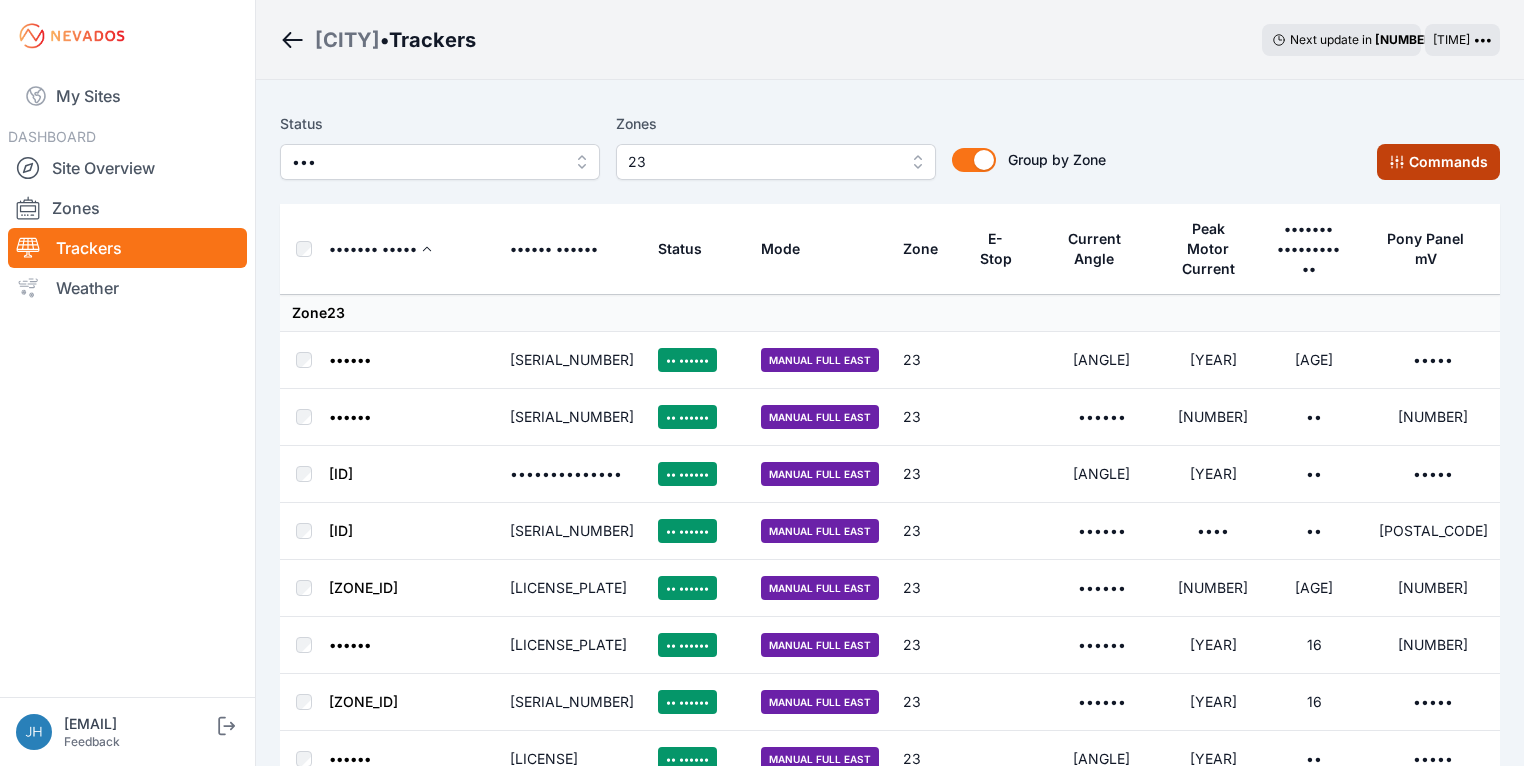 click on "Commands" at bounding box center [1438, 162] 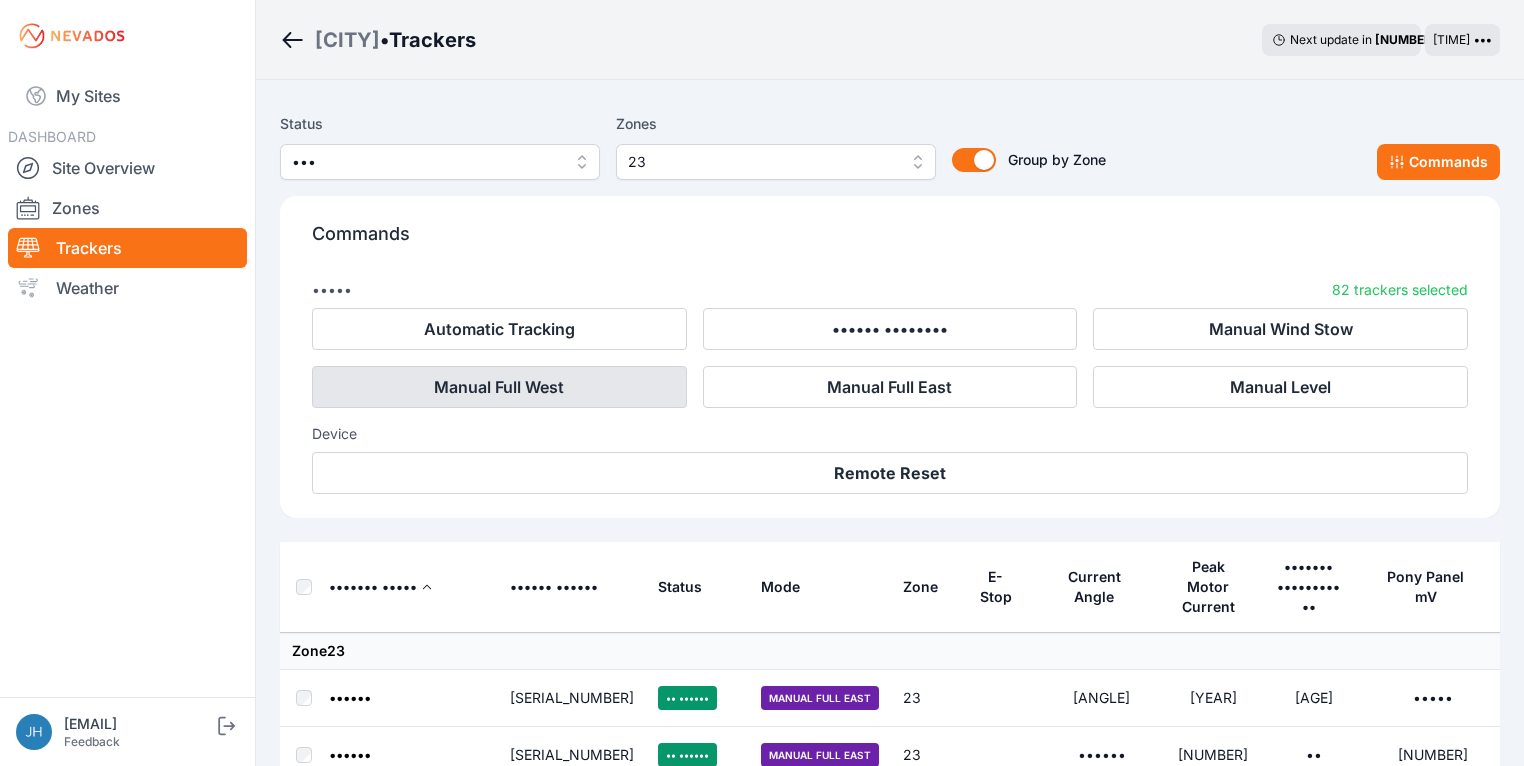 click on "Manual Full West" at bounding box center (499, 387) 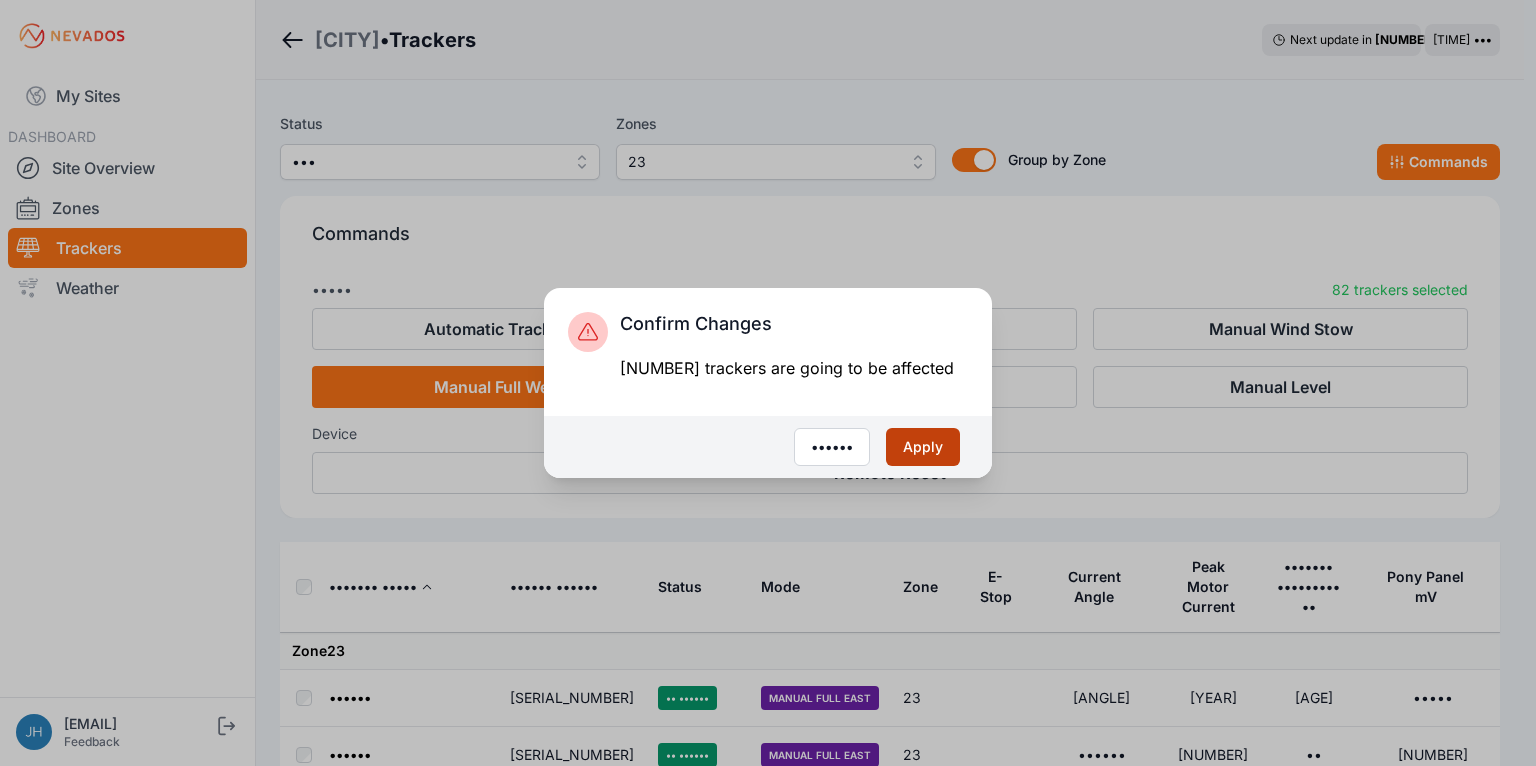 click on "Apply" at bounding box center [923, 447] 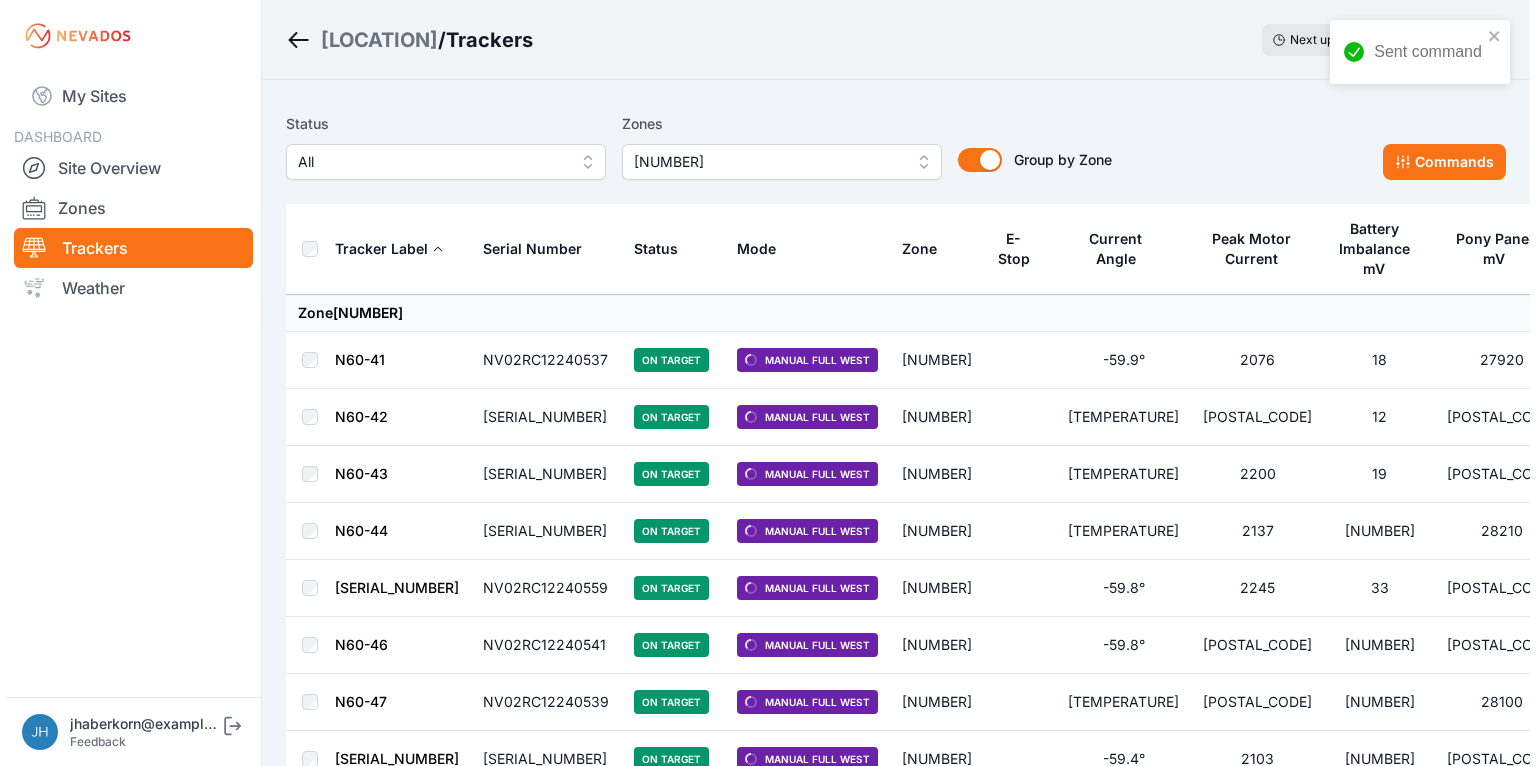 scroll, scrollTop: 0, scrollLeft: 0, axis: both 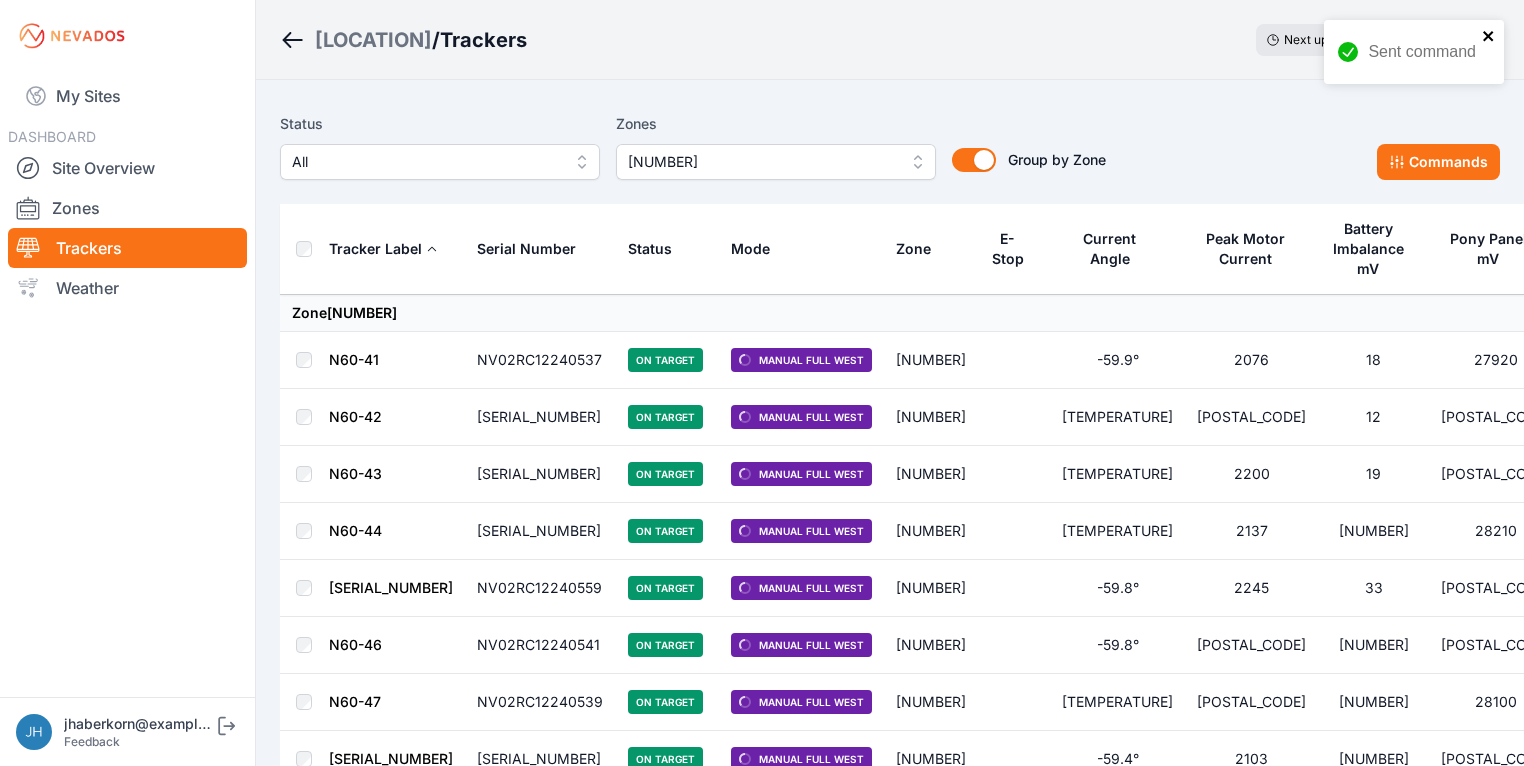 click at bounding box center [1488, 36] 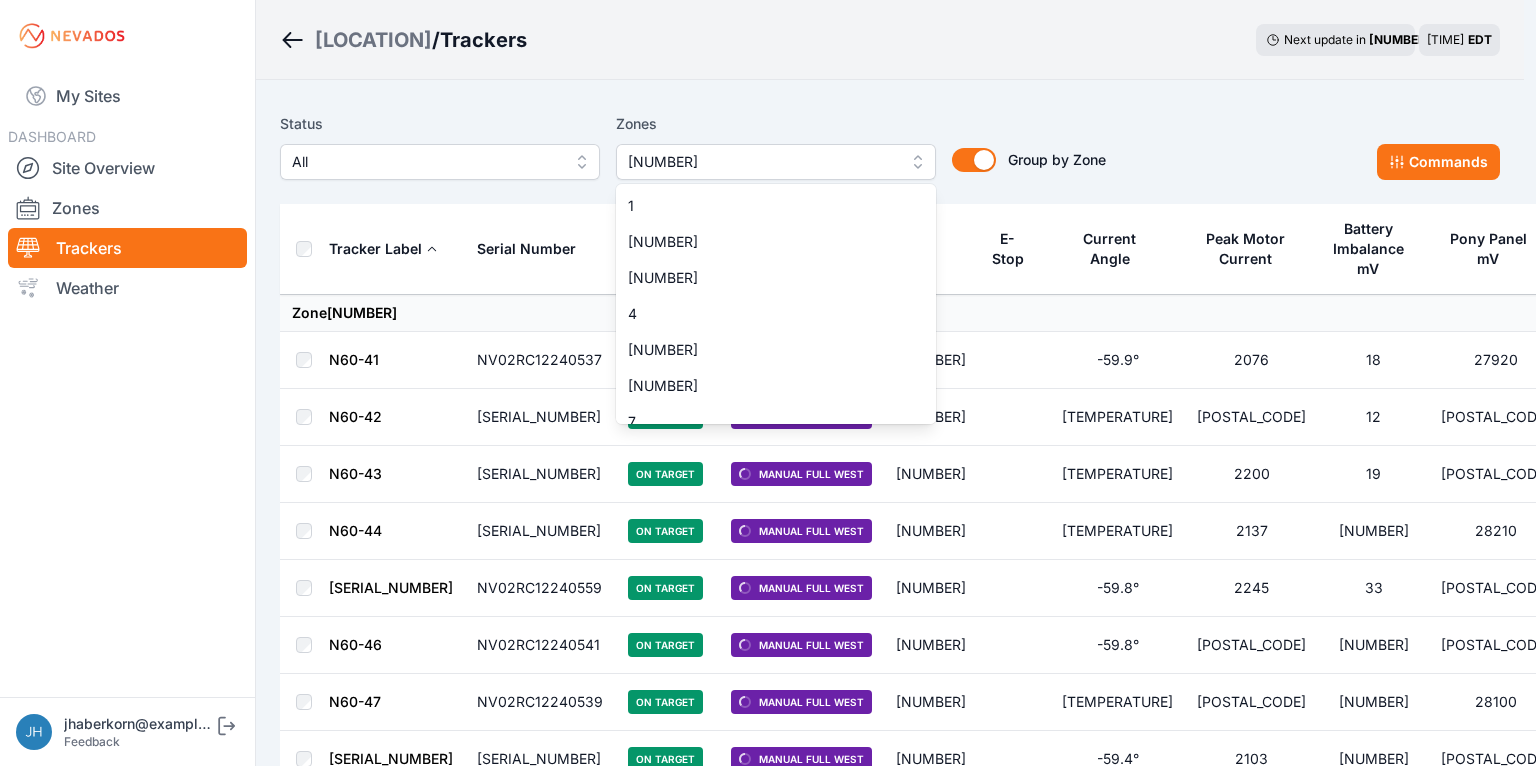 click on "23" at bounding box center (776, 162) 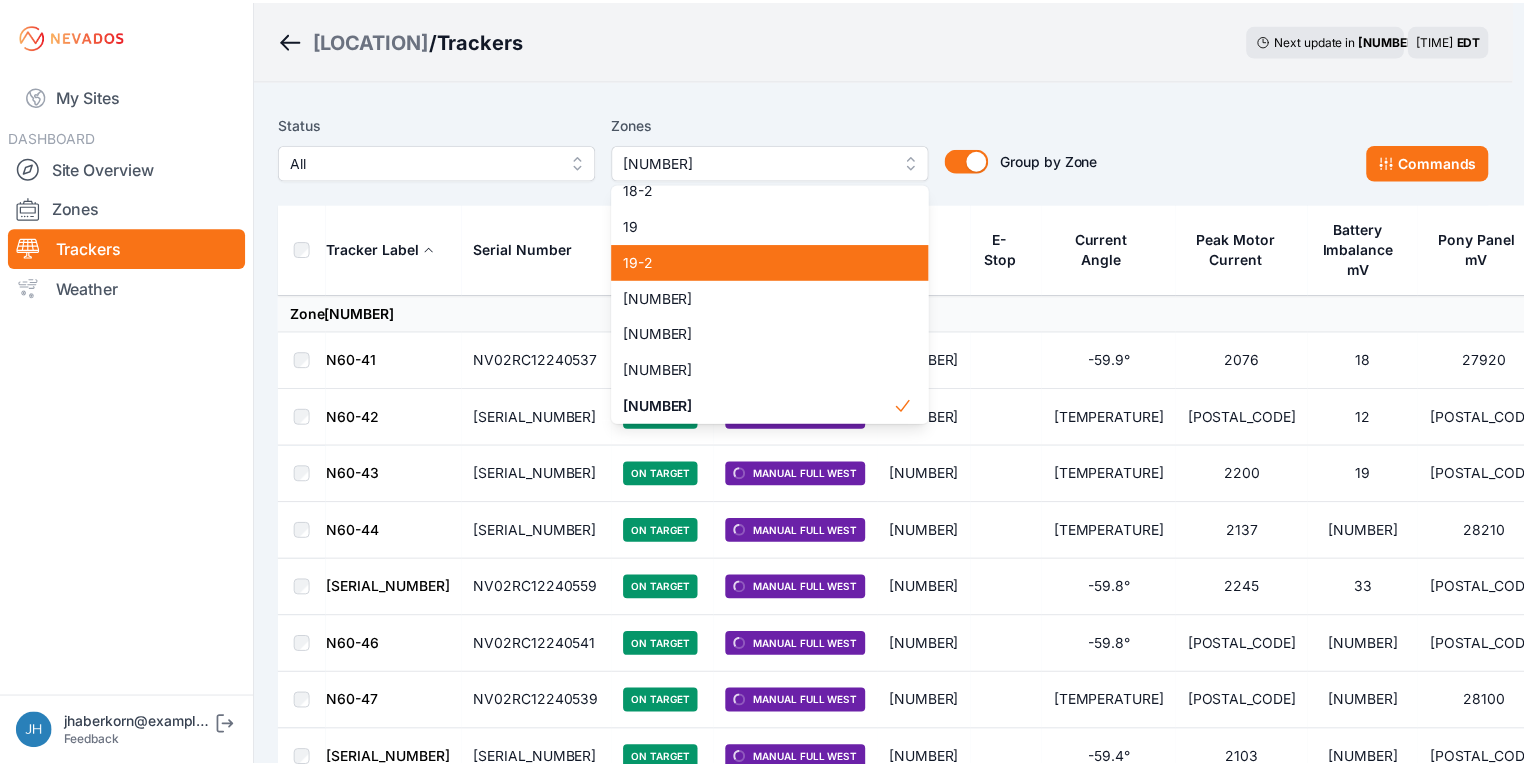 scroll, scrollTop: 780, scrollLeft: 0, axis: vertical 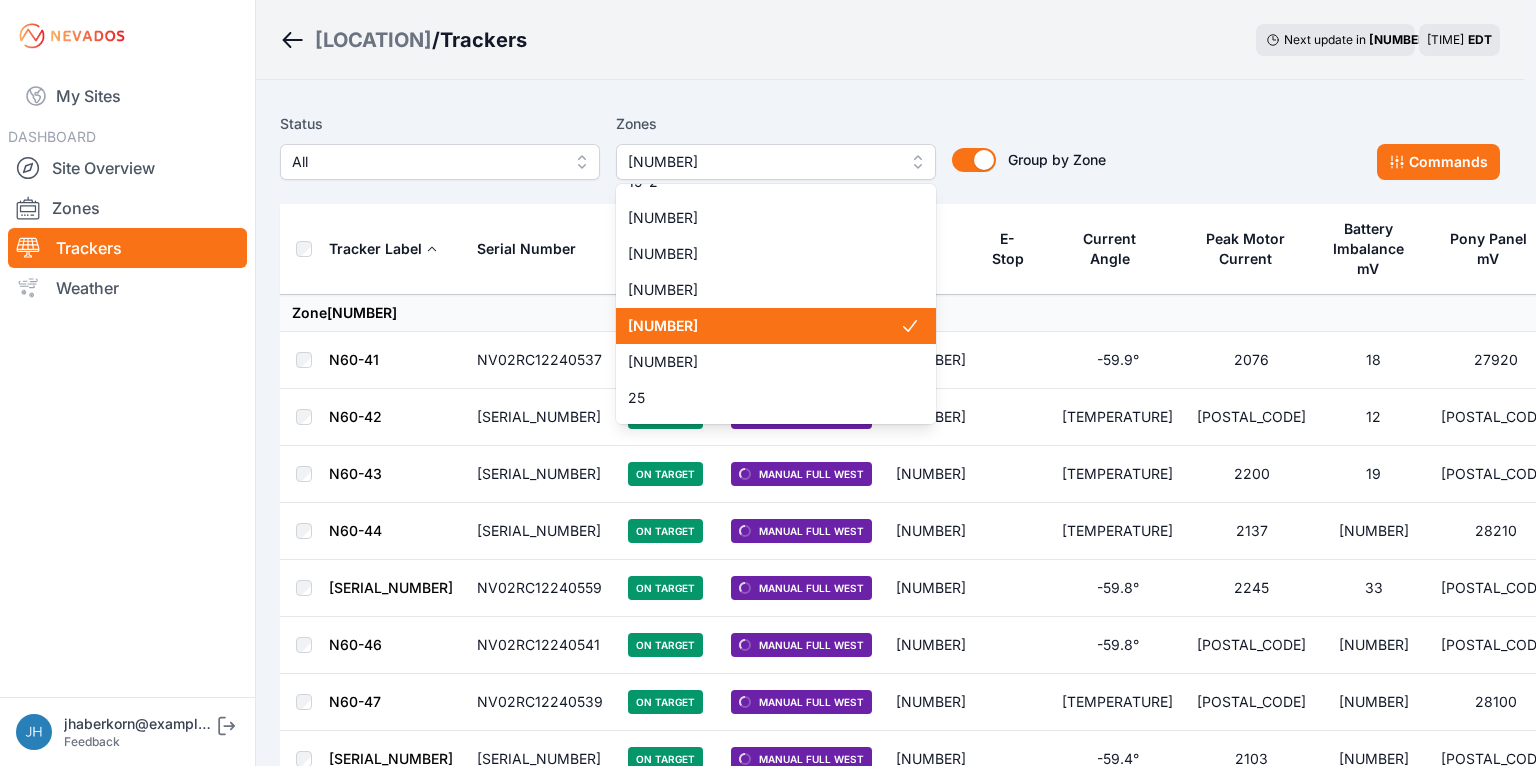 click on "23" at bounding box center [764, 326] 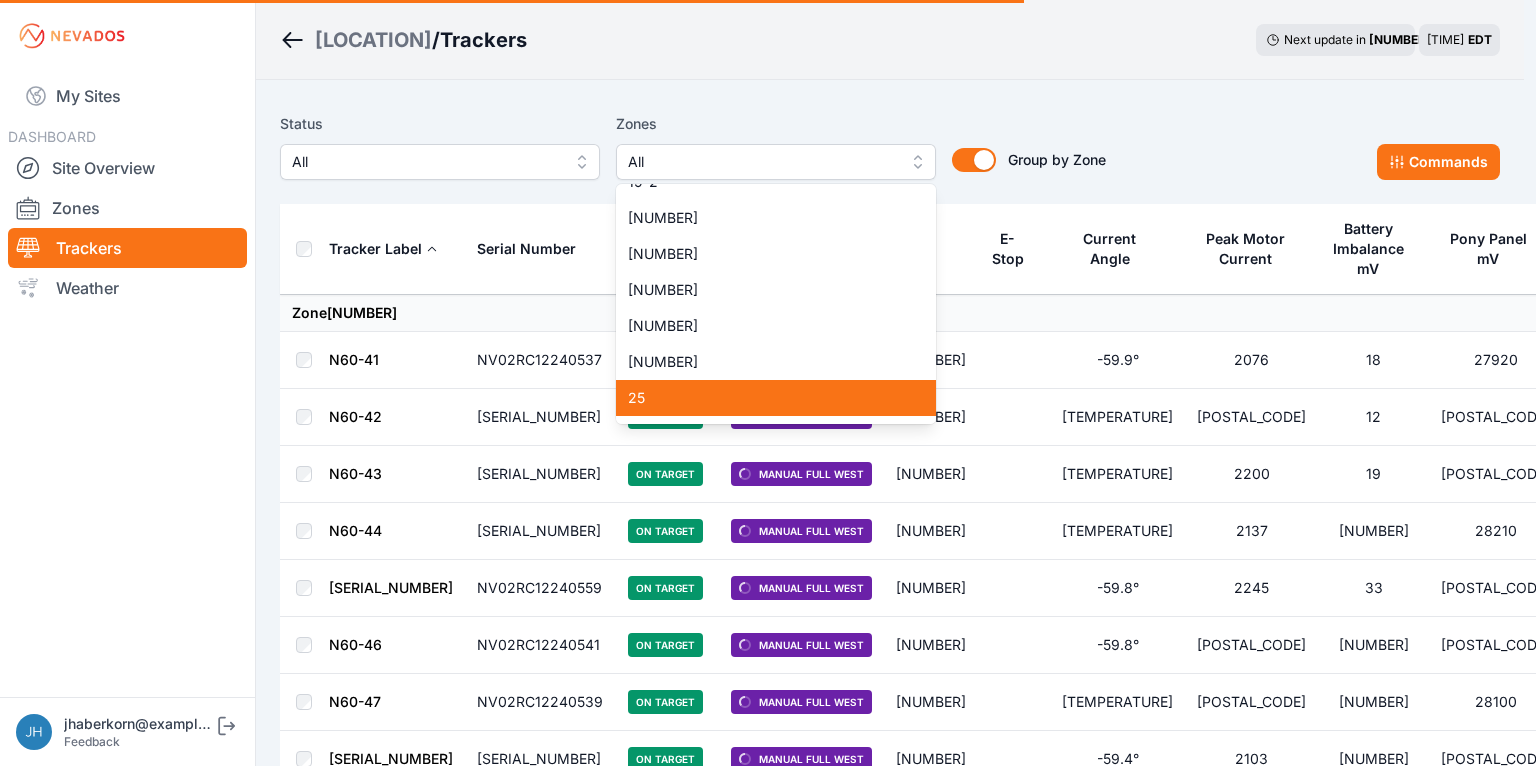 click on "25" at bounding box center (764, 398) 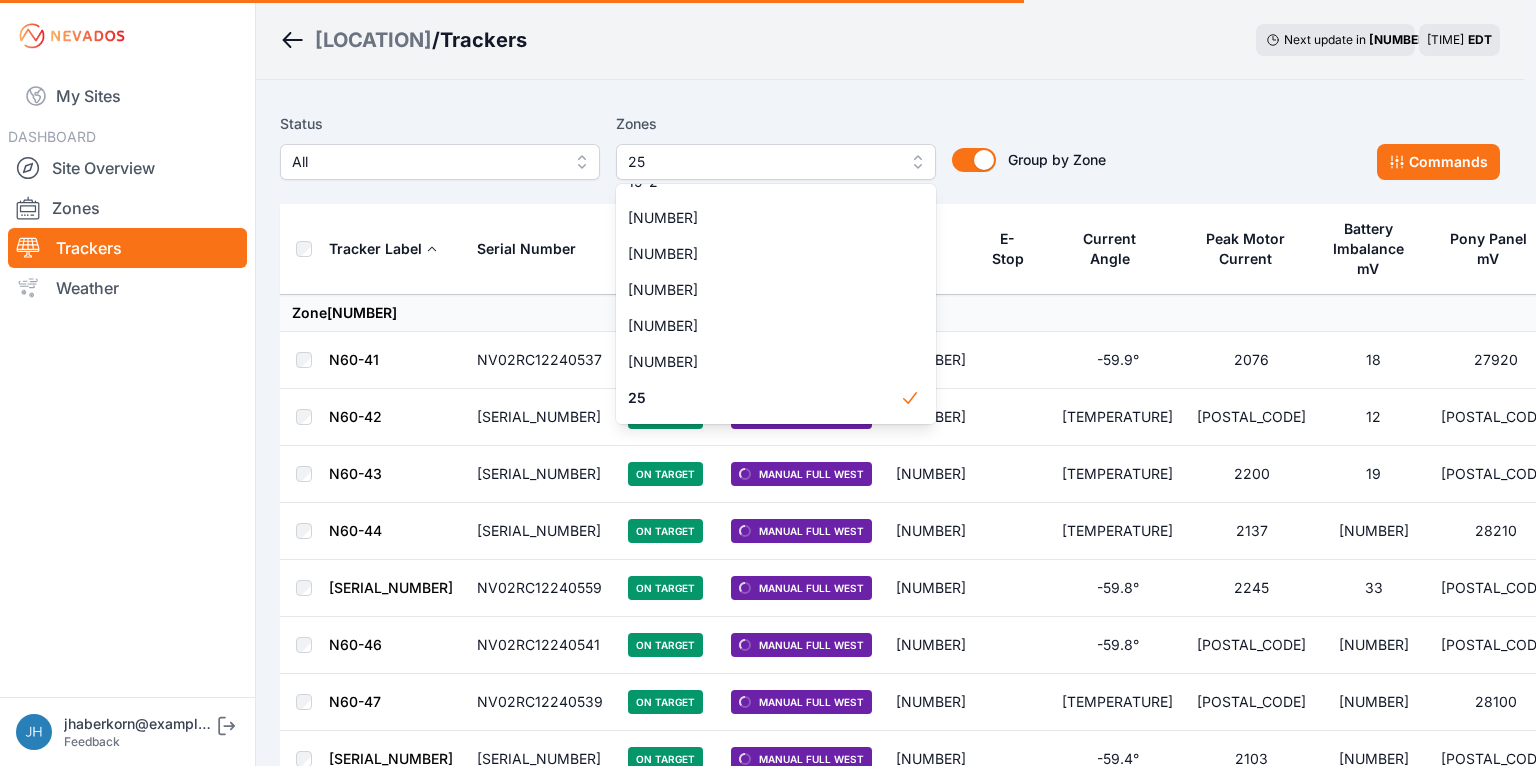 click on "Status All Zones 25 1 2 3 4 5 6 7 8 9 10 11 11-2 12 13 14 15 16 17 18 18-2 19 19-2 20 21 22 23 24 25 26 27 28 29 30 31 32 32-2 33 33-2 34 34-2 35 35-2 36 37 37-2 38 38-2 39 40 41 Group by Zone Group by Zone Commands Tracker Label Serial Number Status Mode Zone E-Stop Current Angle Peak Motor Current Battery Imbalance mV Pony Panel mV Zone  23 N60-41 NV02RC12240537 On Target Manual Full West 23 -59.9° 2076 18 27920 N60-42 NV02RC12240558 On Target Manual Full West 23 -59.7° 2468 12 27910 N60-43 NV02RC12240536 On Target Manual Full West 23 -59.5° 2200 19 27870 N60-44 NV02RC12240543 On Target Manual Full West 23 -59.6° 2137 15 28210 N60-45 NV02RC12240559 On Target Manual Full West 23 -59.8° 2245 33 28450 N60-46 NV02RC12240541 On Target Manual Full West 23 -59.8° 2060 16 27990 N60-47 NV02RC12240539 On Target Manual Full West 23 -59.7° 2188 16 28100 N60-48 NV02RC12440642 On Target Manual Full West 23 -59.4° 2103 15 28340 N60-49 NV02RC12240546 On Target Manual Full West 23 -60.0° 2174 18 28220 N60-50 23 18" at bounding box center (890, 2609) 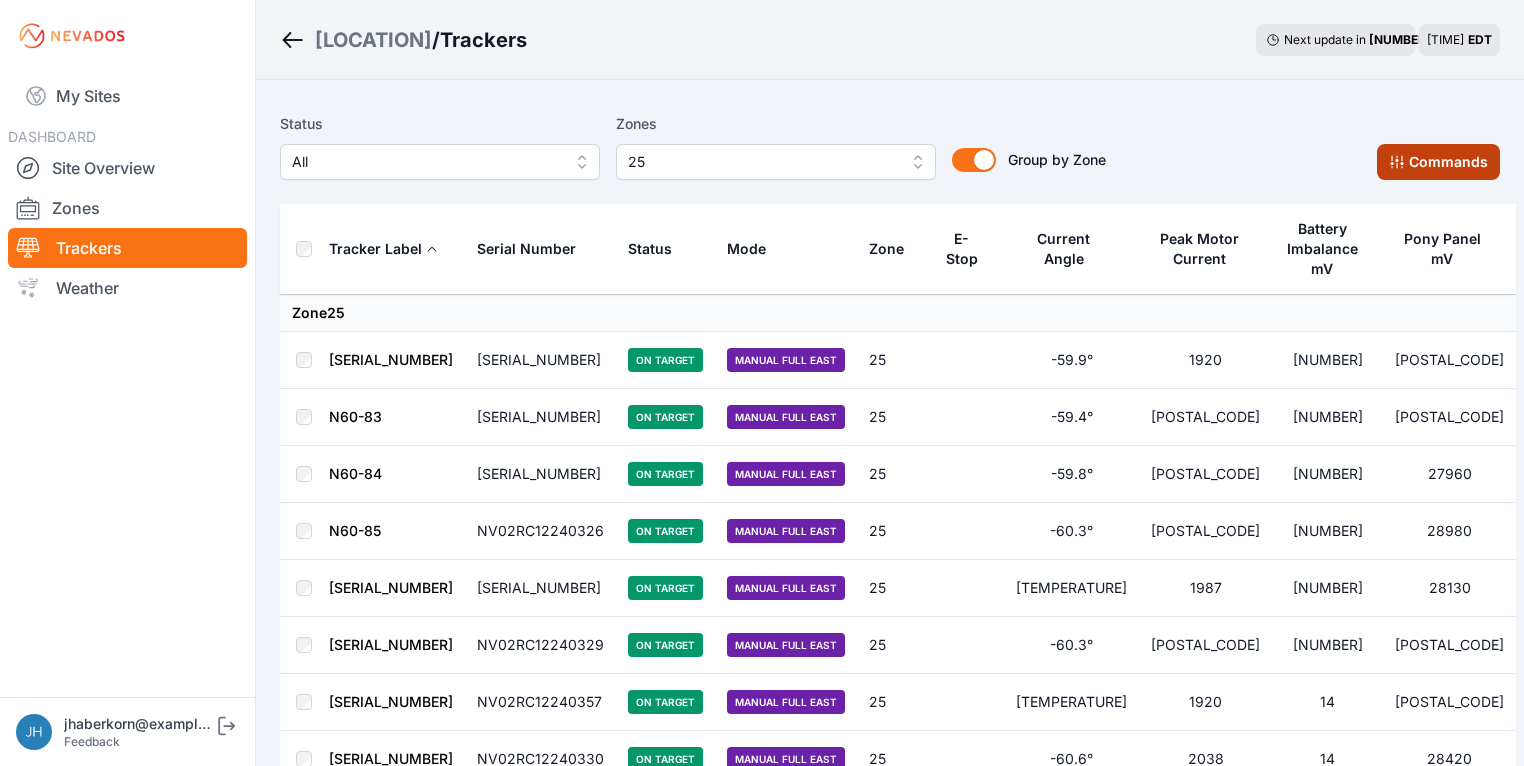 click on "Commands" at bounding box center [1438, 162] 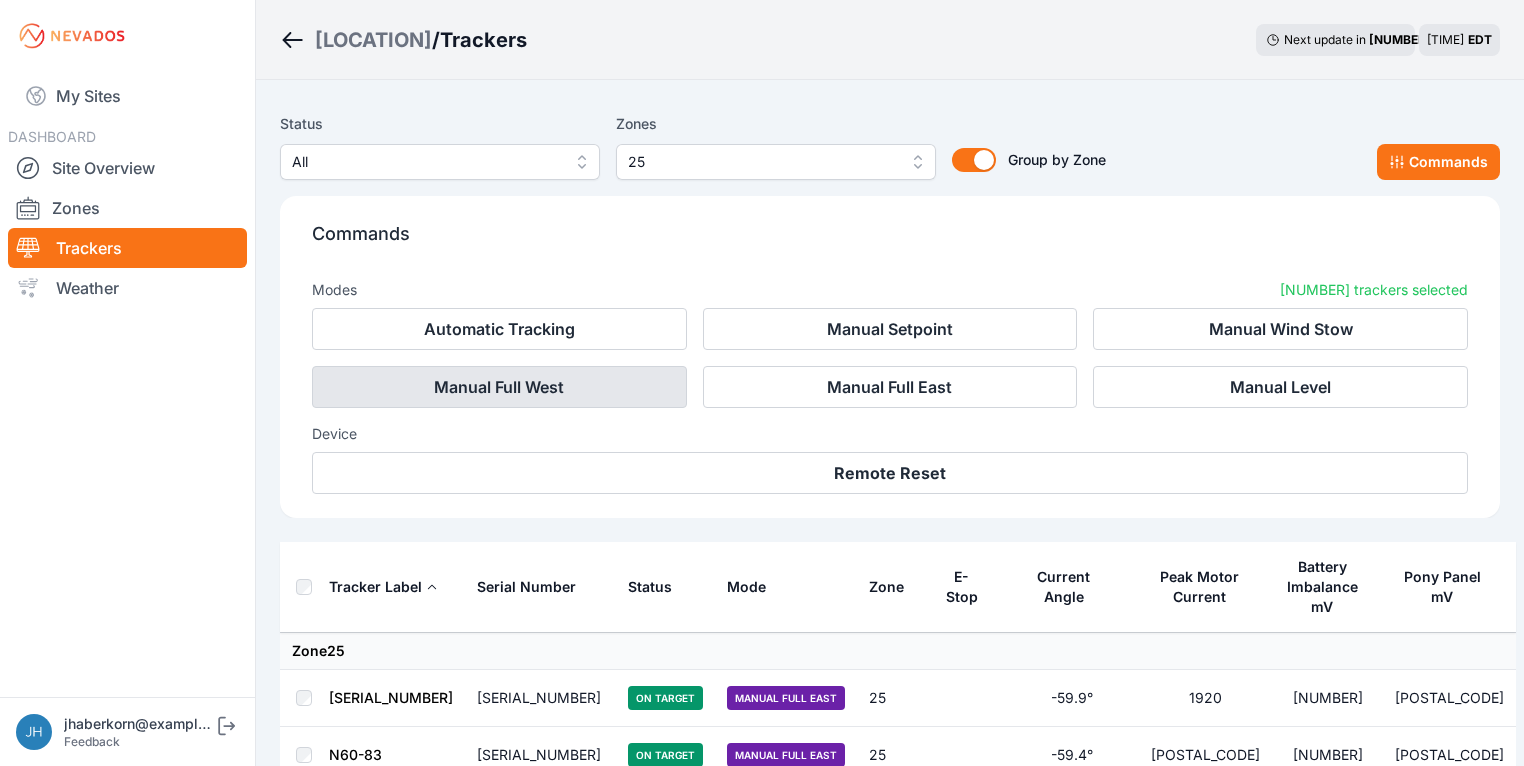 click on "Manual Full West" at bounding box center (499, 387) 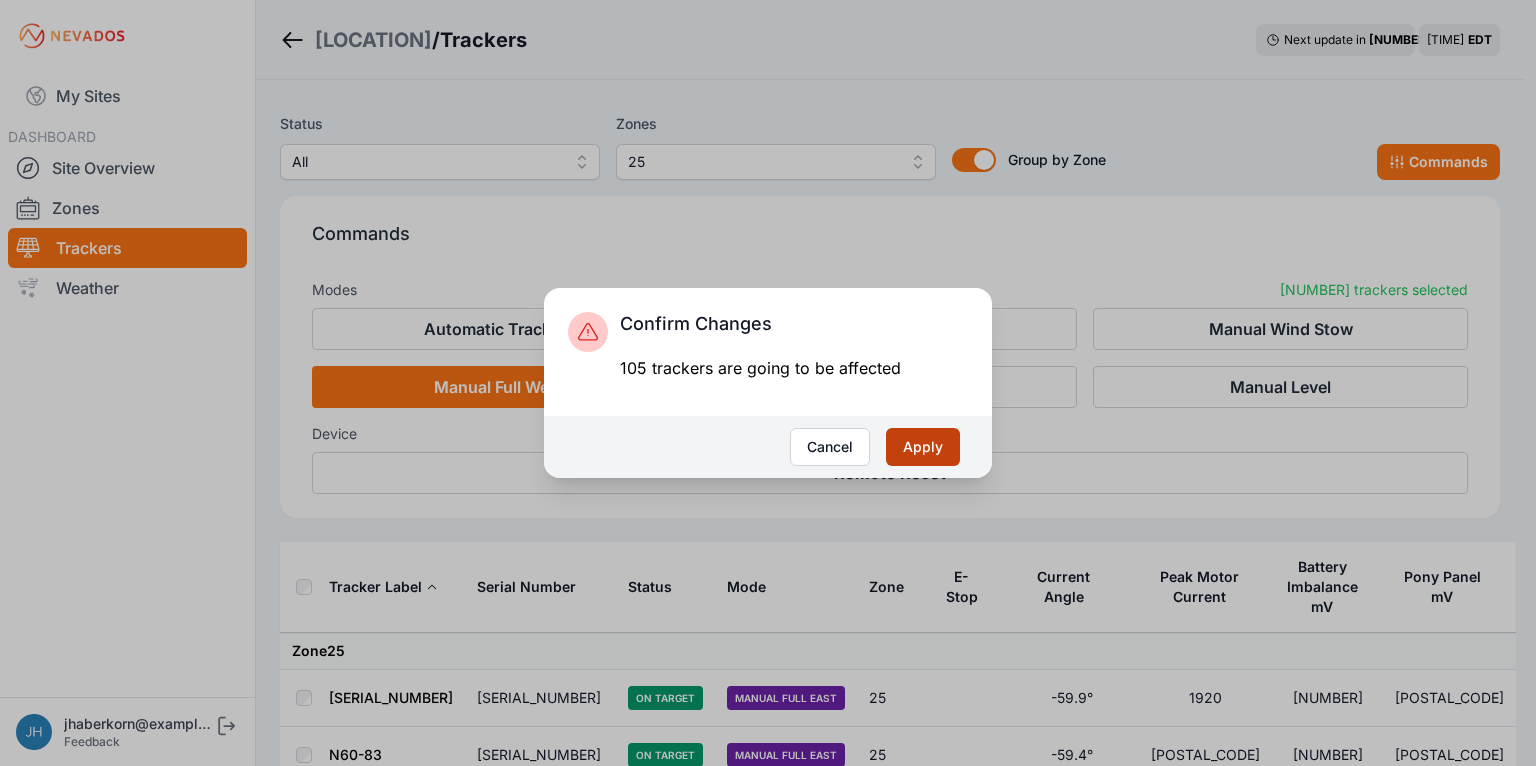 click on "Apply" at bounding box center [923, 447] 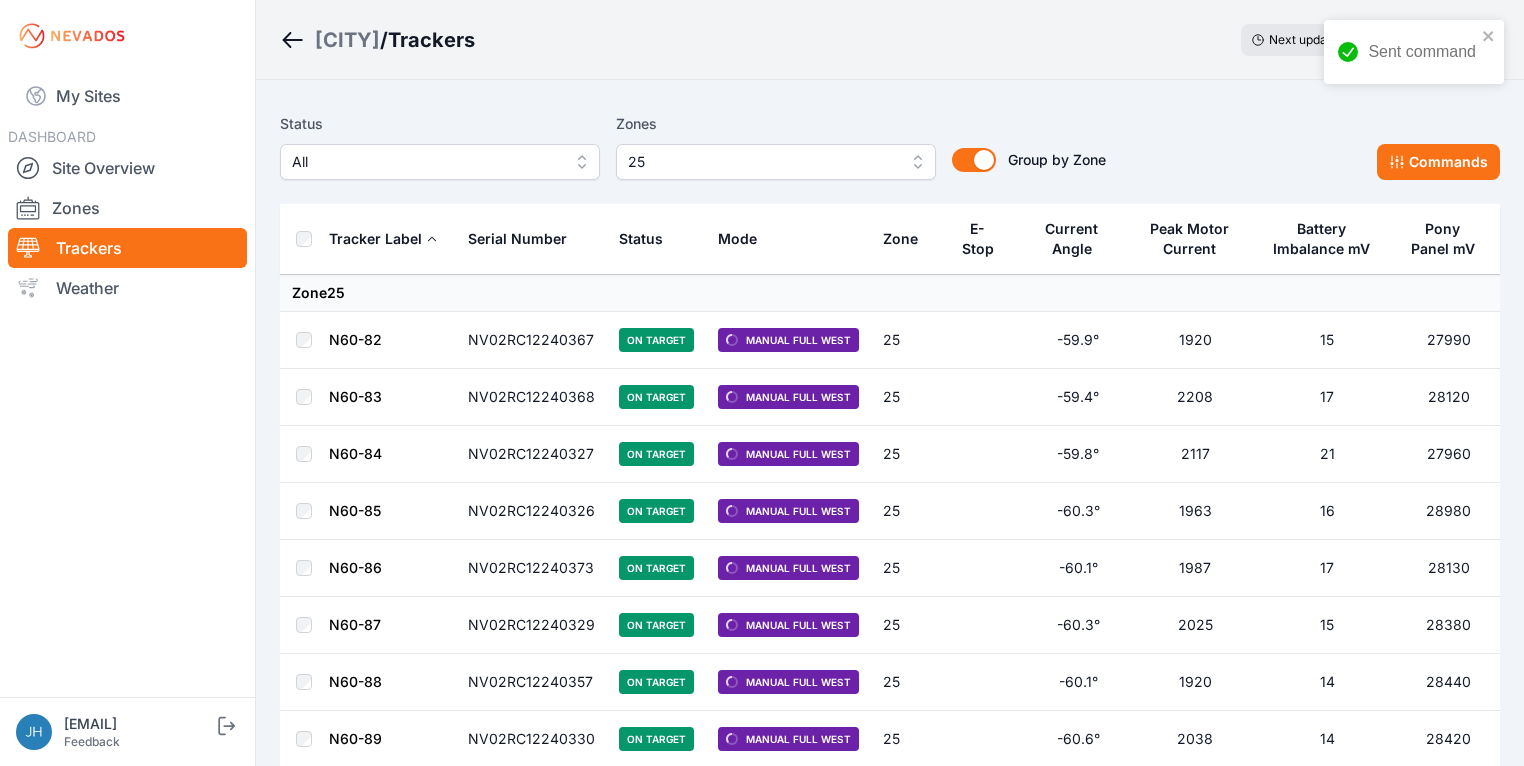 scroll, scrollTop: 0, scrollLeft: 0, axis: both 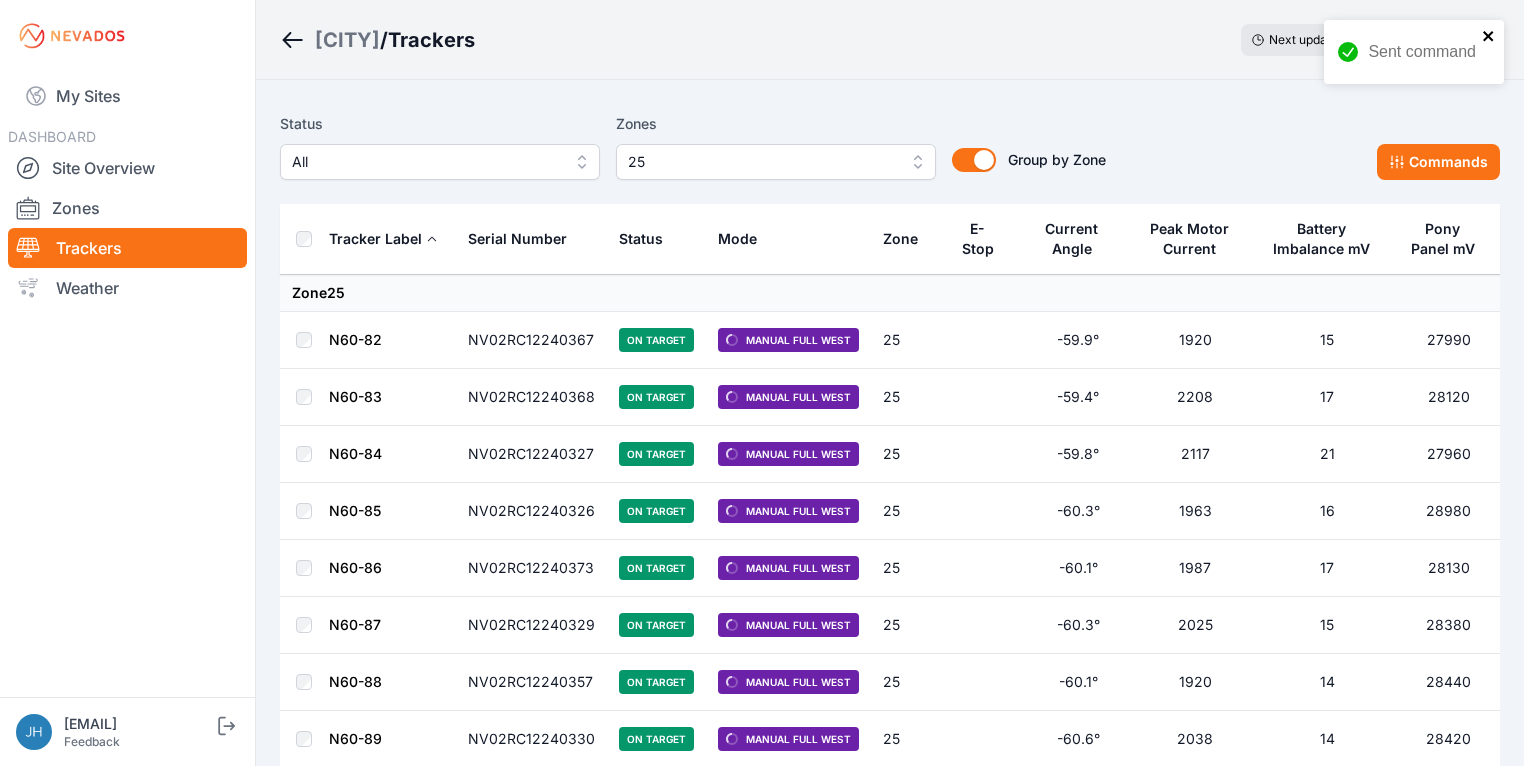 click at bounding box center [1488, 36] 